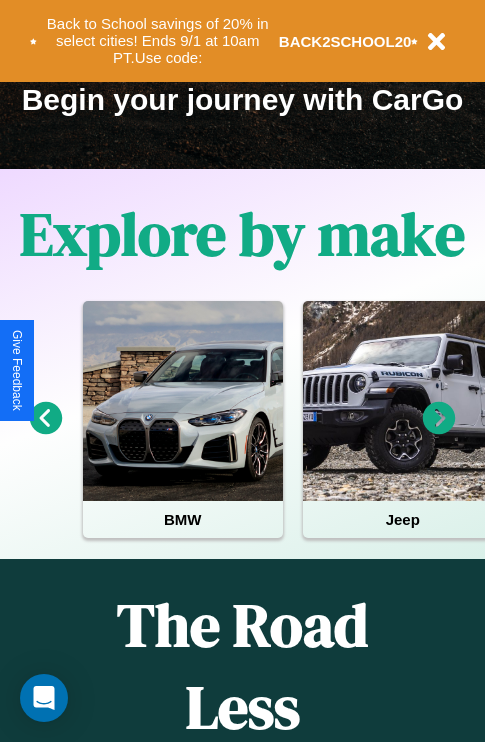 scroll, scrollTop: 308, scrollLeft: 0, axis: vertical 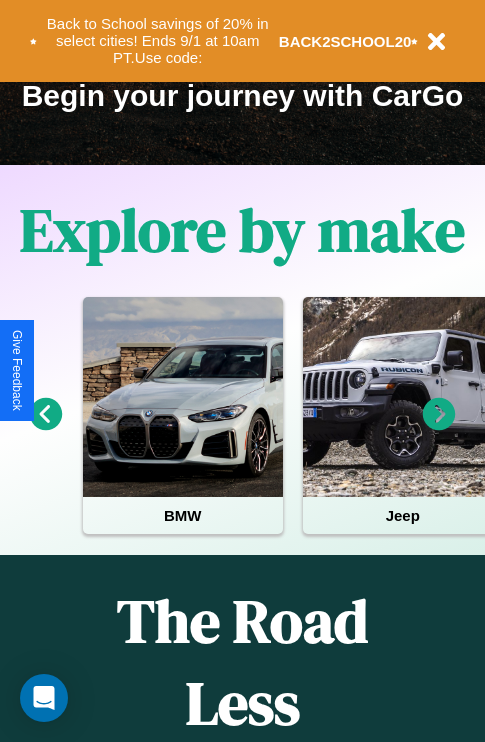 click 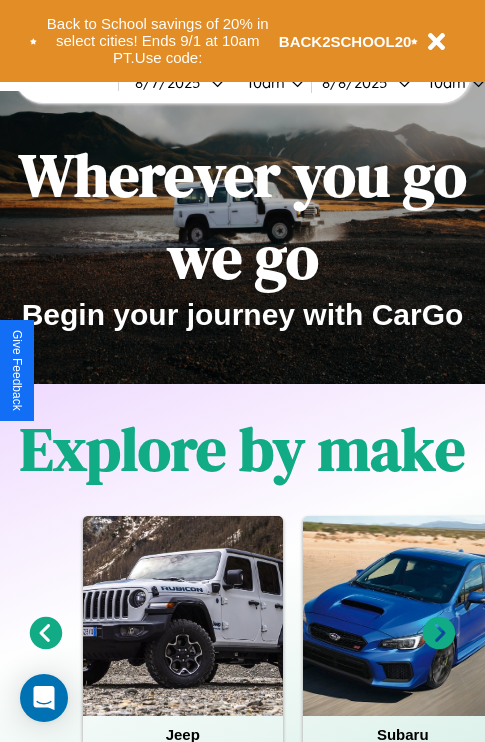 scroll, scrollTop: 0, scrollLeft: 0, axis: both 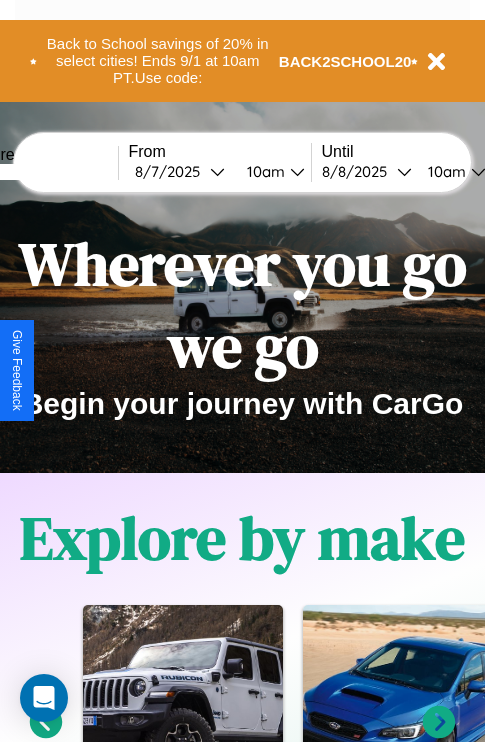 click at bounding box center (43, 172) 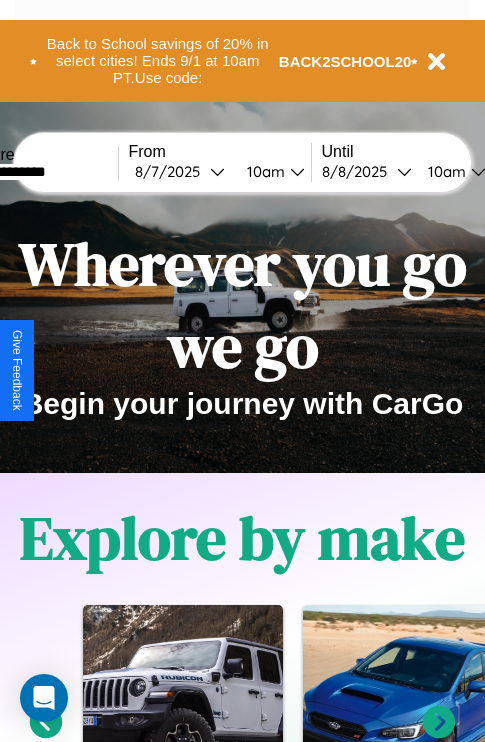 type on "**********" 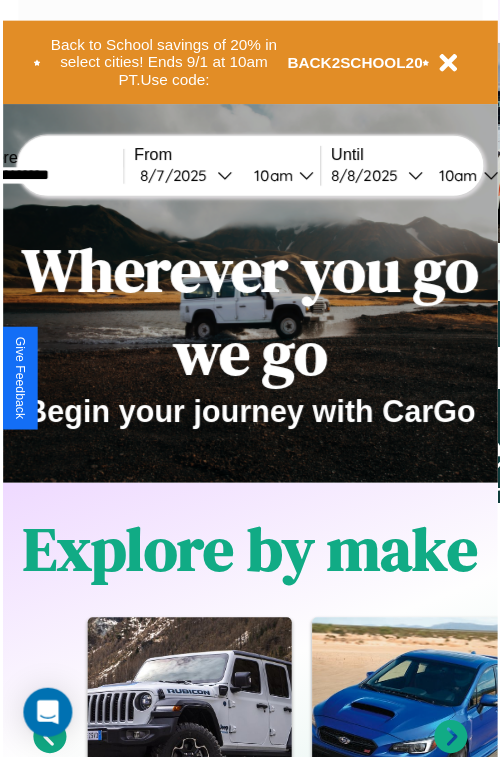 select on "*" 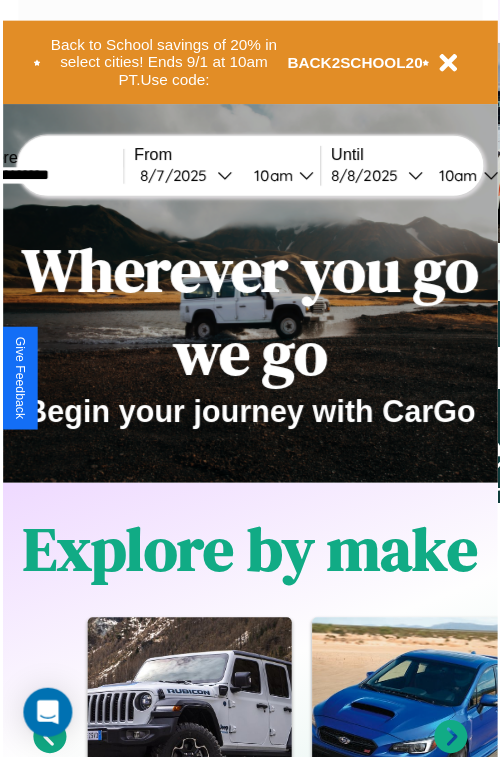 select on "****" 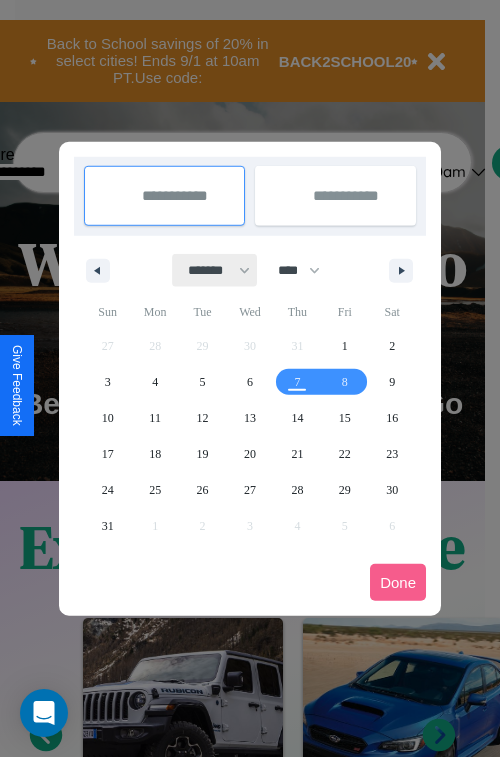 click on "******* ******** ***** ***** *** **** **** ****** ********* ******* ******** ********" at bounding box center (215, 270) 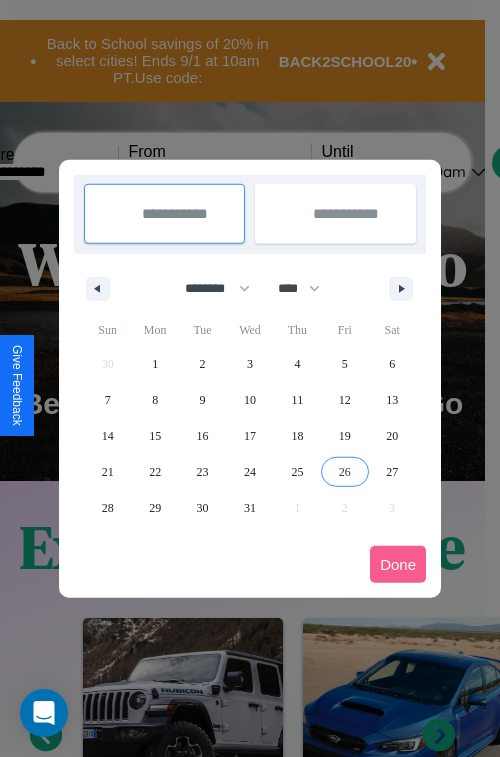 click on "26" at bounding box center (345, 472) 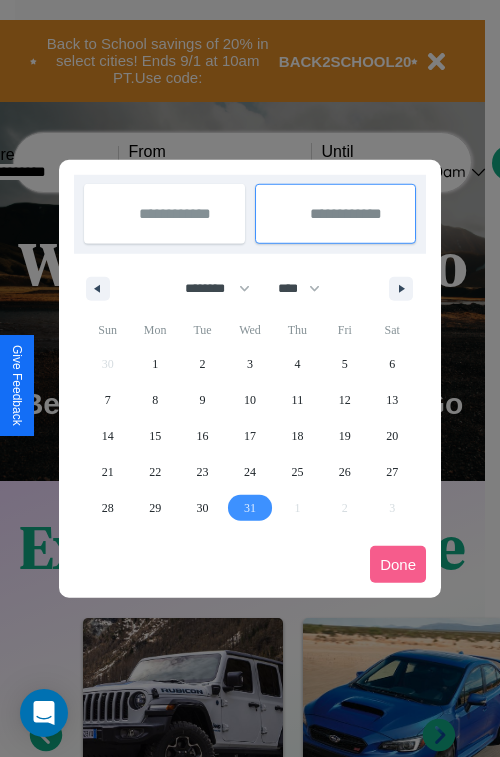 click on "31" at bounding box center [250, 508] 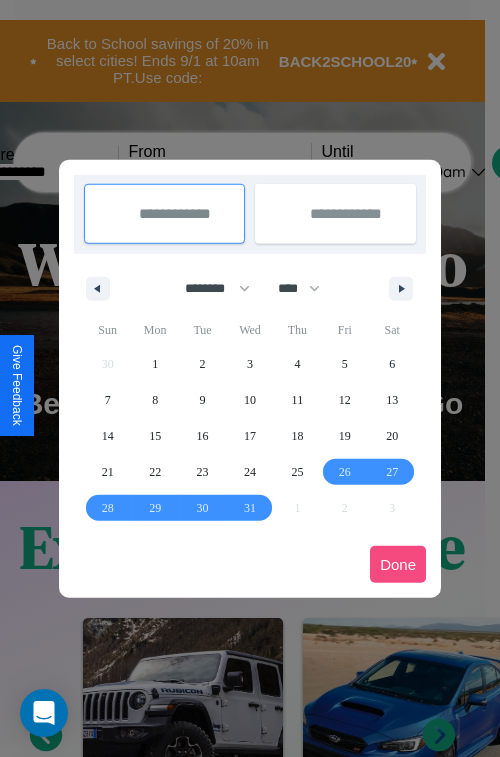 click on "Done" at bounding box center [398, 564] 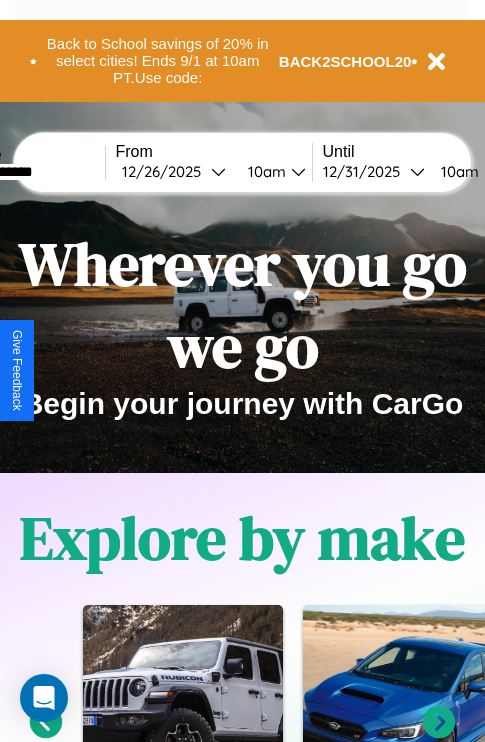 click on "10am" at bounding box center (264, 171) 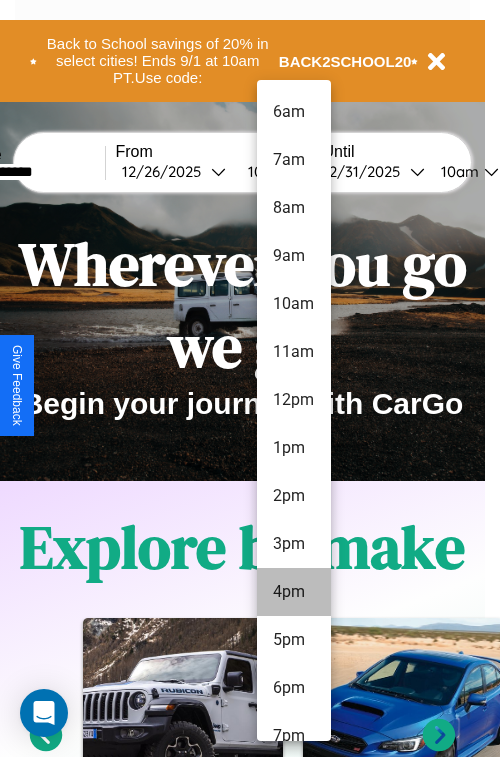 click on "4pm" at bounding box center [294, 592] 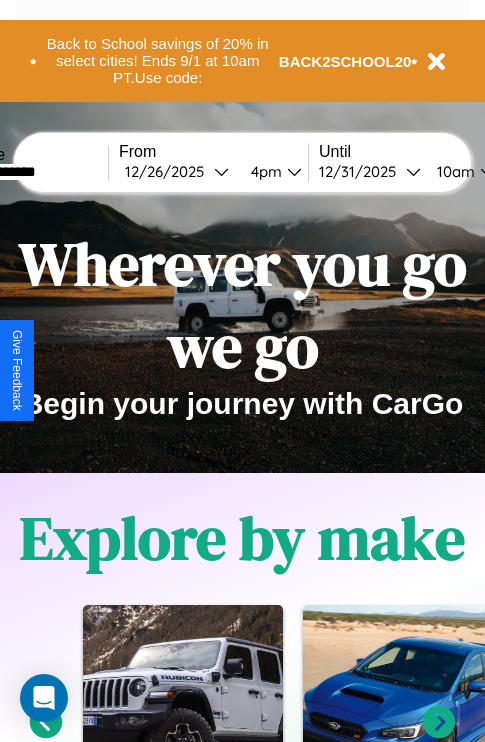 scroll, scrollTop: 0, scrollLeft: 78, axis: horizontal 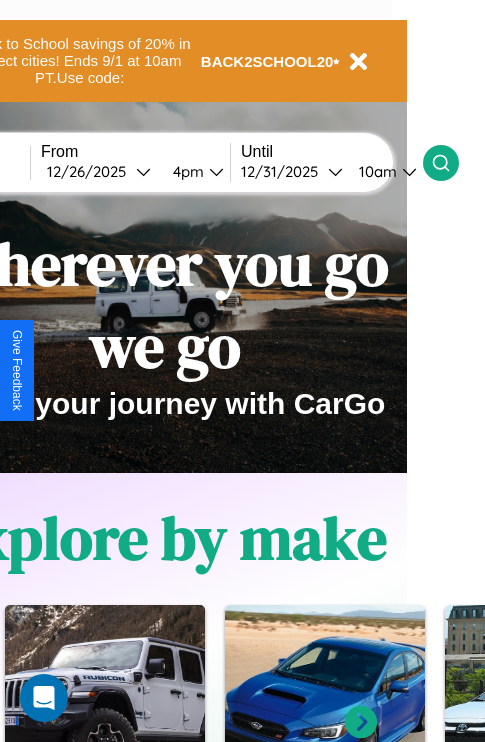 click 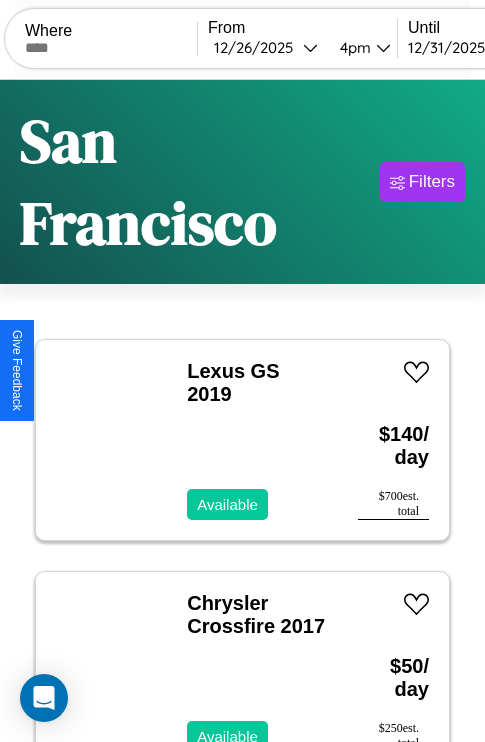 scroll, scrollTop: 138, scrollLeft: 0, axis: vertical 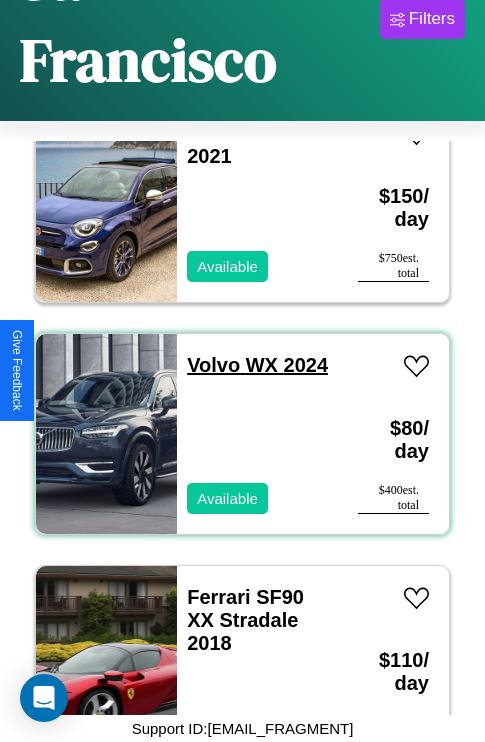 click on "Volvo   WX   2024" at bounding box center [257, 365] 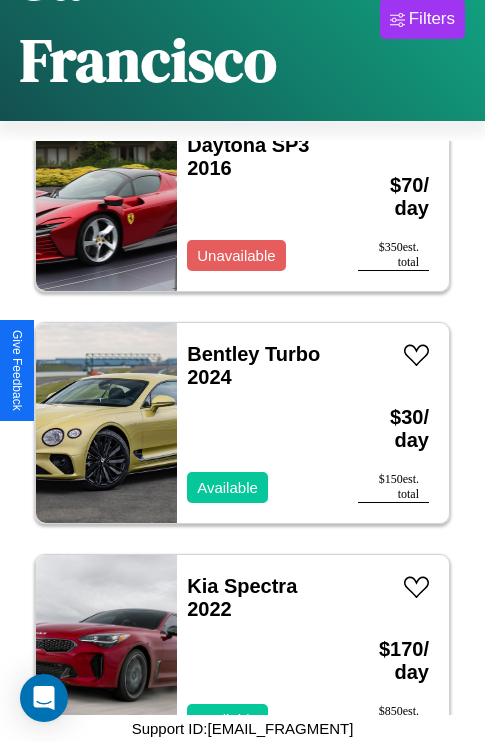 scroll, scrollTop: 7267, scrollLeft: 0, axis: vertical 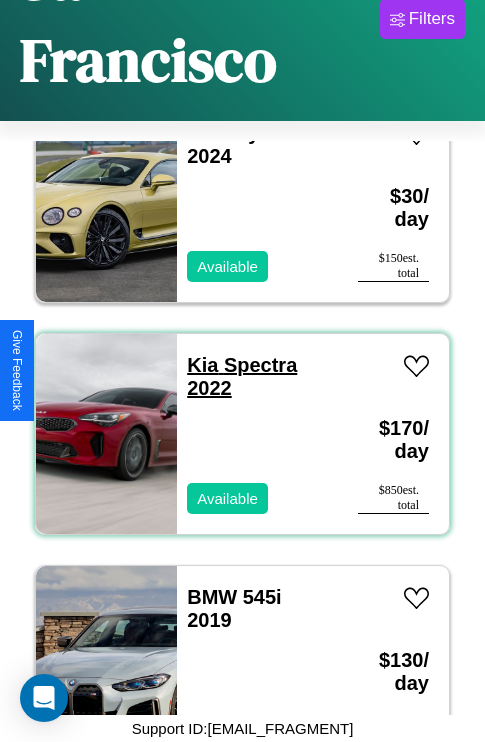 click on "Kia   Spectra   2022" at bounding box center [242, 376] 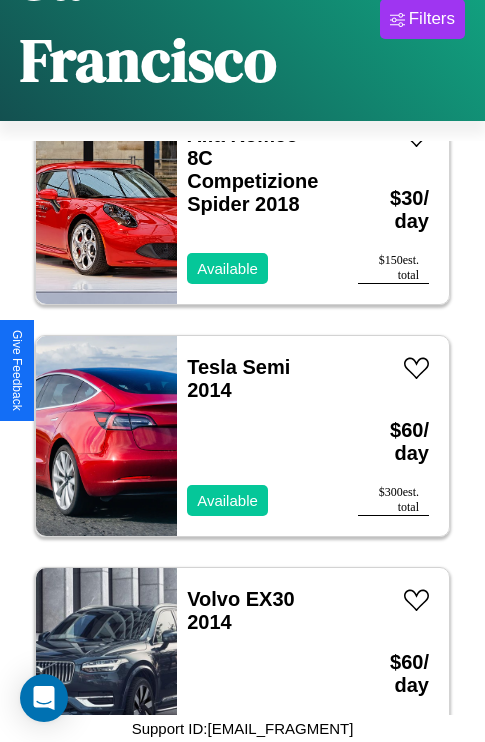 scroll, scrollTop: 9123, scrollLeft: 0, axis: vertical 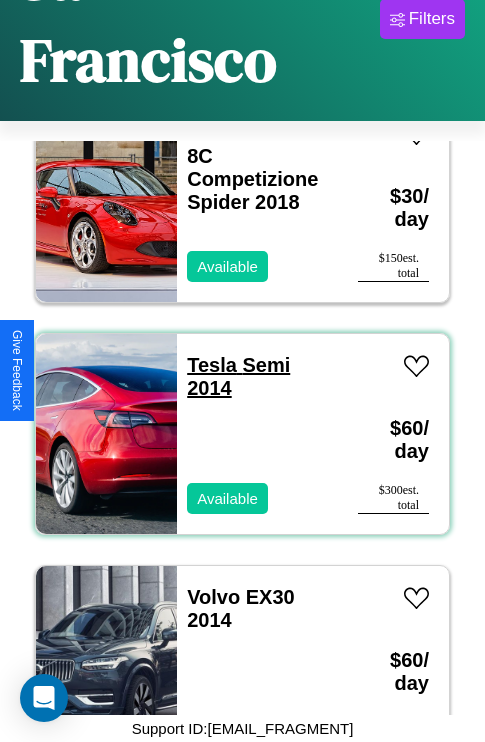 click on "Tesla   Semi   2014" at bounding box center (238, 376) 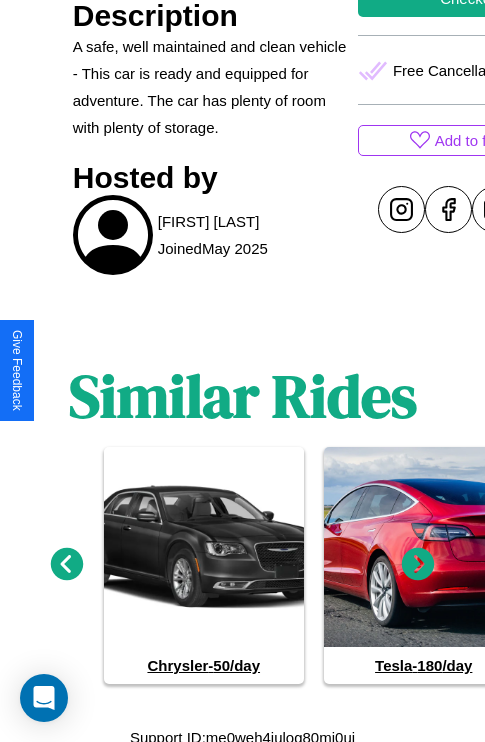 scroll, scrollTop: 847, scrollLeft: 0, axis: vertical 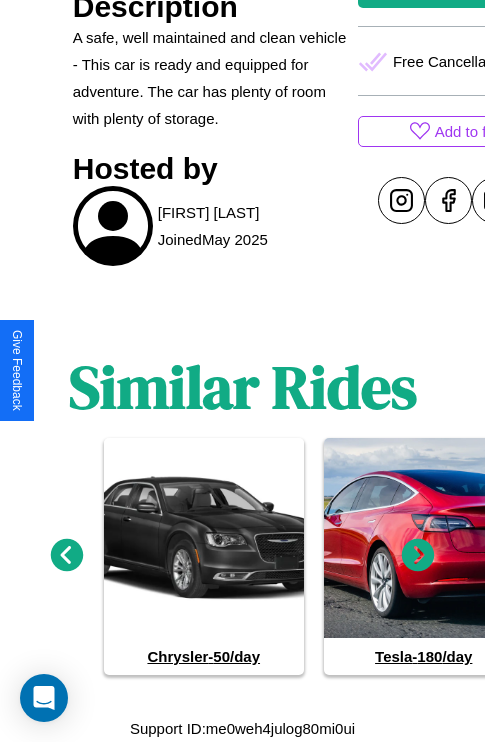 click 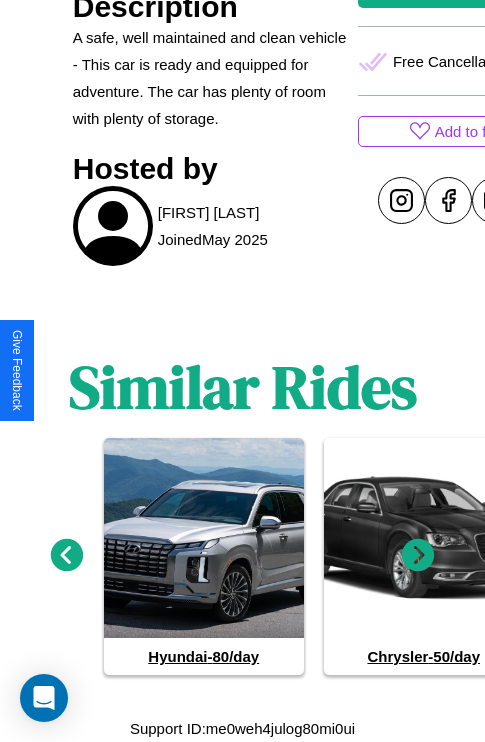click 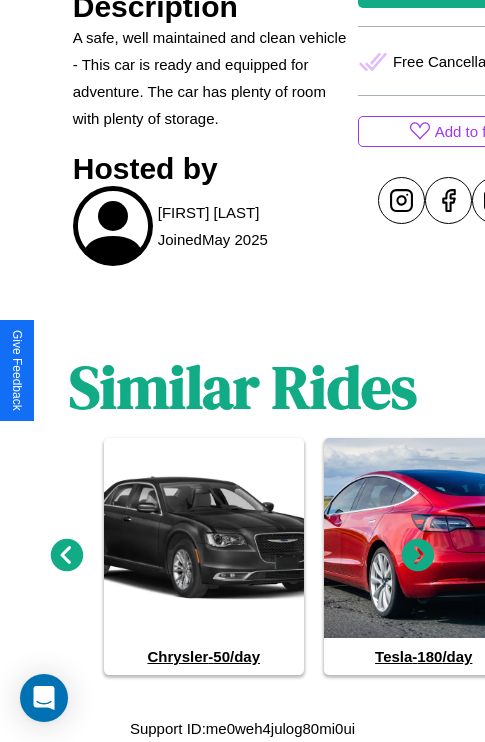 click 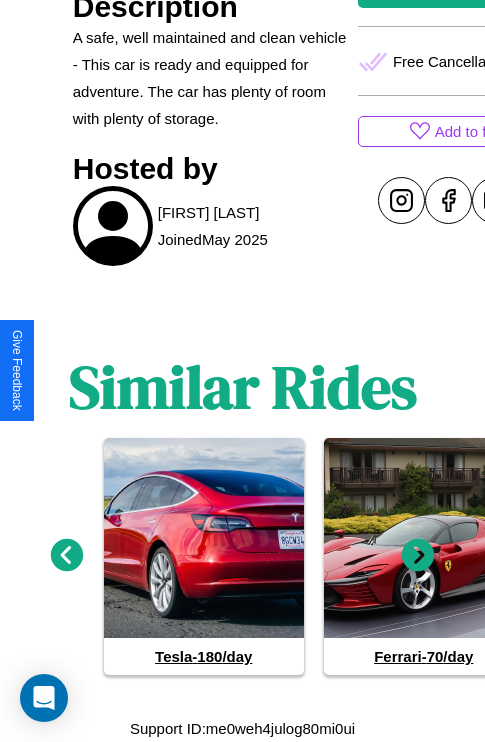 click 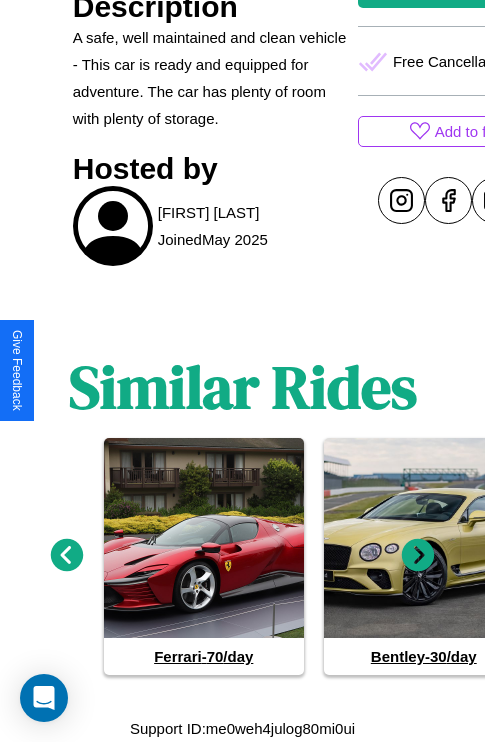 click 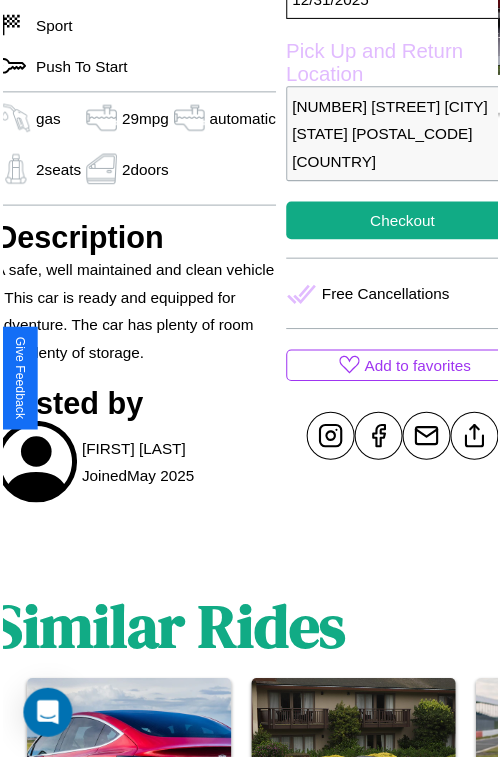 scroll, scrollTop: 607, scrollLeft: 84, axis: both 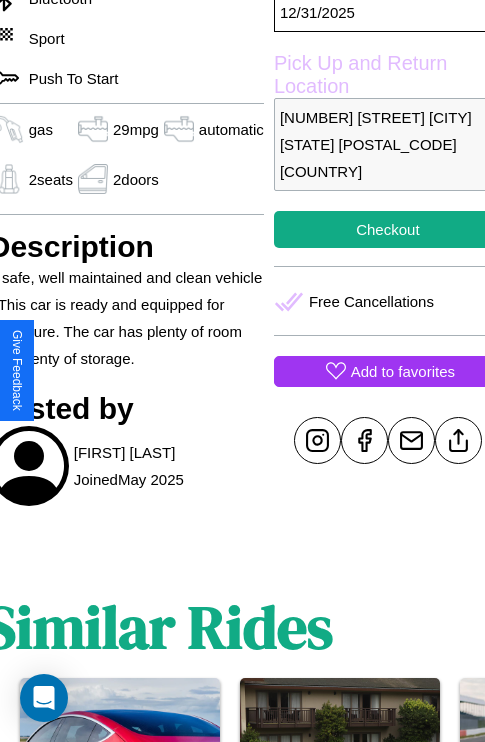 click on "Add to favorites" at bounding box center (403, 371) 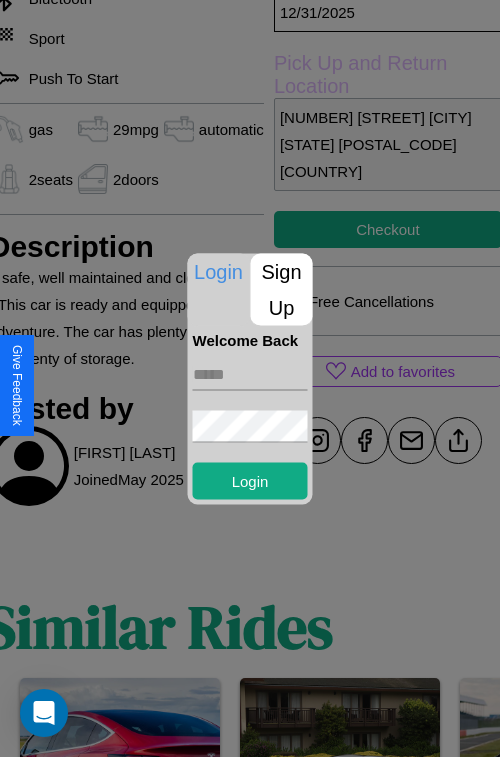click at bounding box center (250, 374) 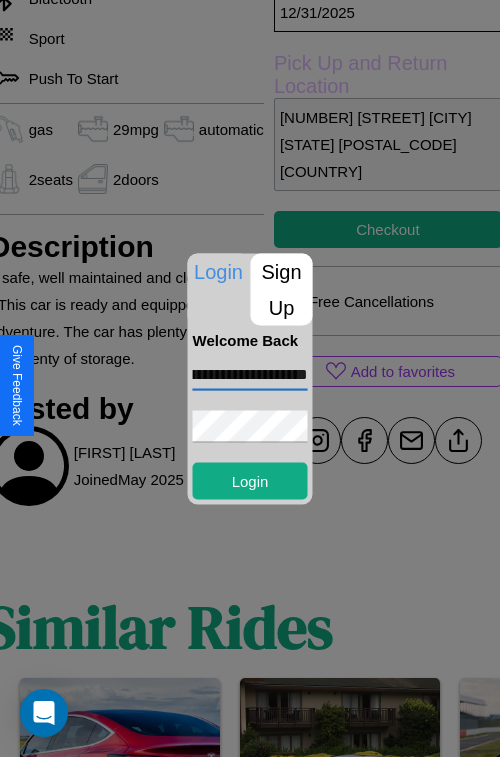 scroll, scrollTop: 0, scrollLeft: 67, axis: horizontal 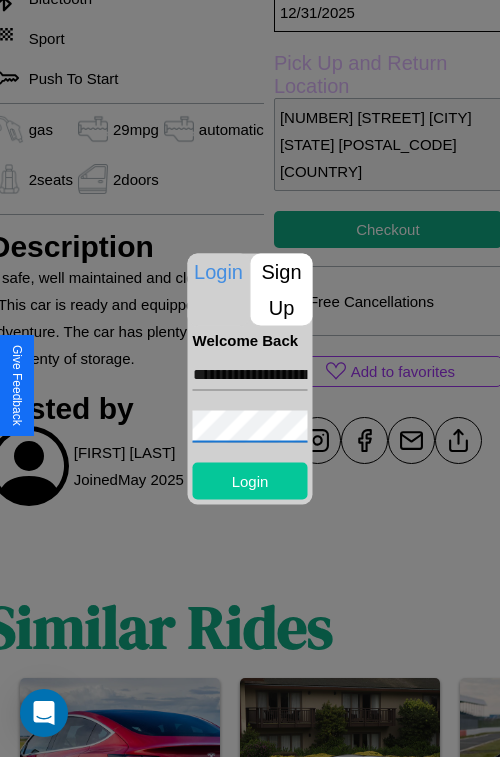 click on "Login" at bounding box center [250, 480] 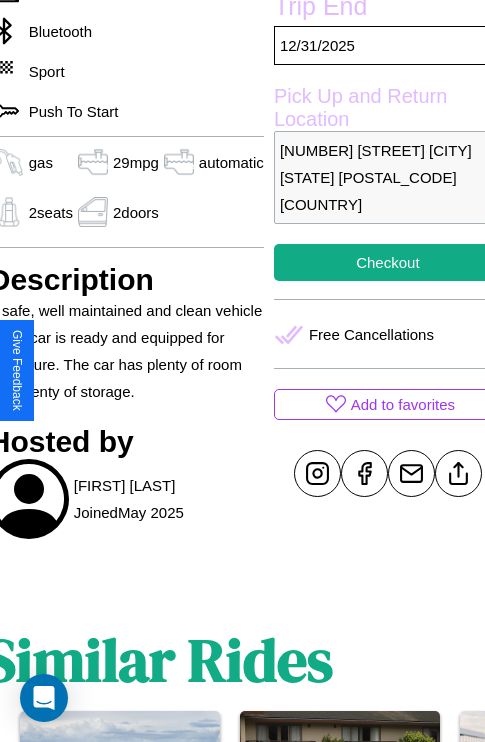 scroll, scrollTop: 465, scrollLeft: 84, axis: both 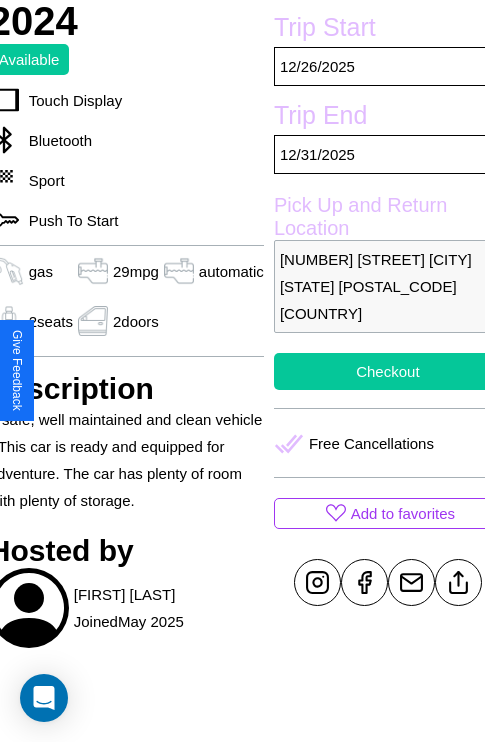 click on "Checkout" at bounding box center [388, 371] 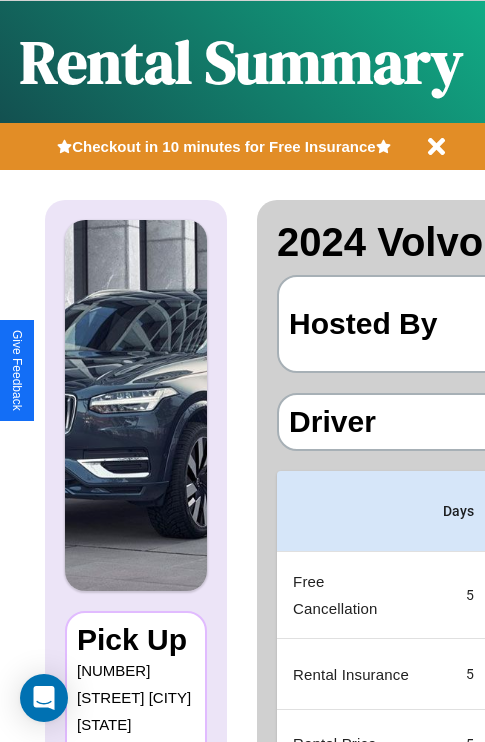 scroll, scrollTop: 0, scrollLeft: 383, axis: horizontal 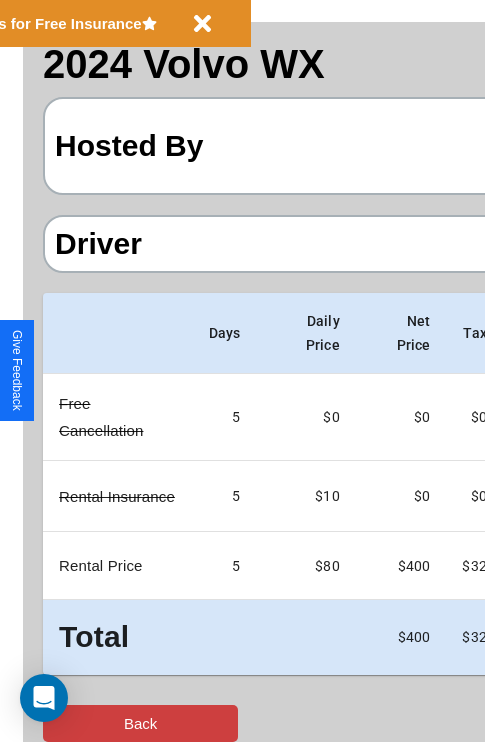 click on "Back" at bounding box center [140, 723] 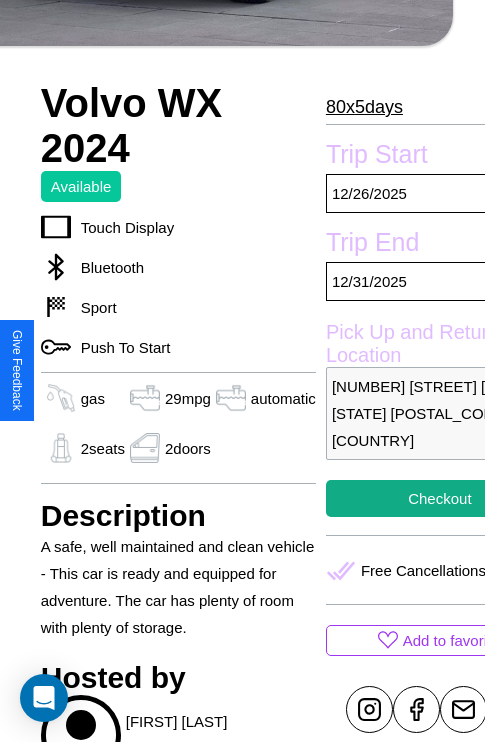 scroll, scrollTop: 676, scrollLeft: 64, axis: both 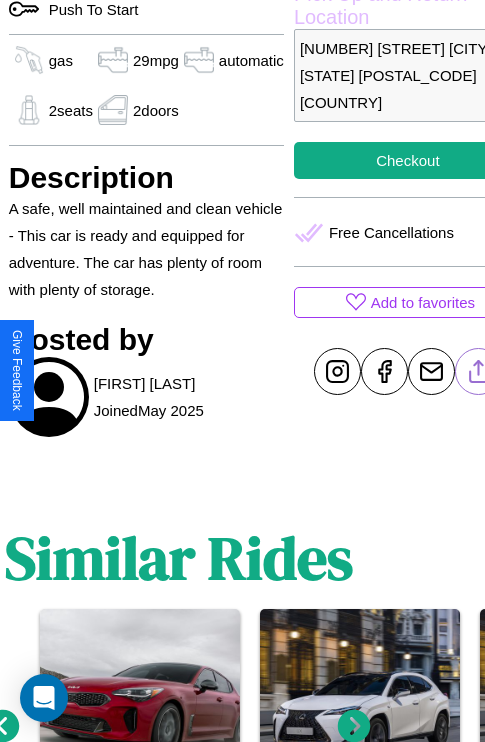 click 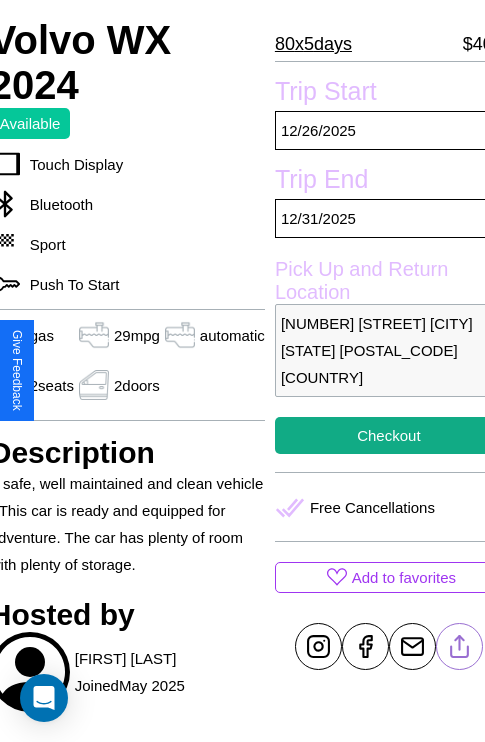 scroll, scrollTop: 380, scrollLeft: 84, axis: both 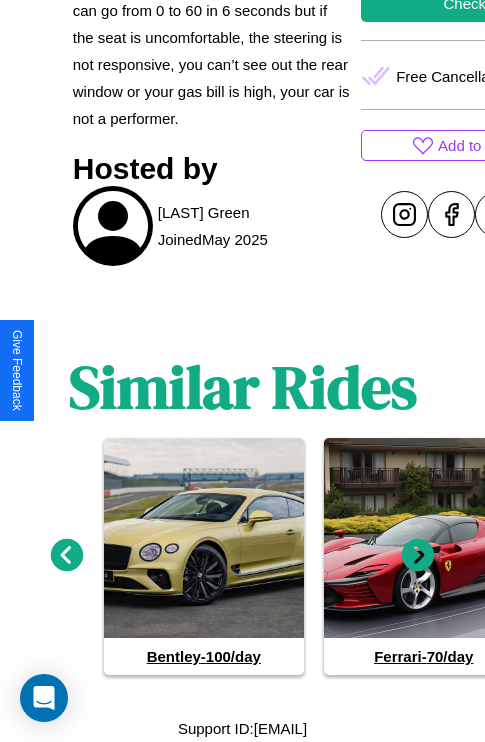 click 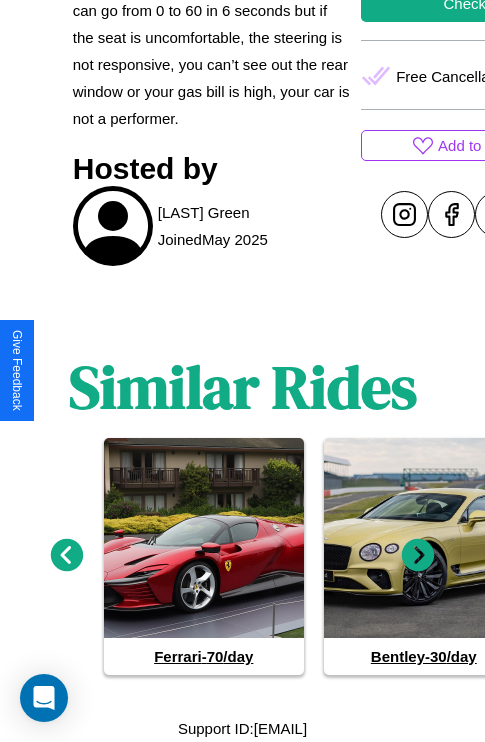 click 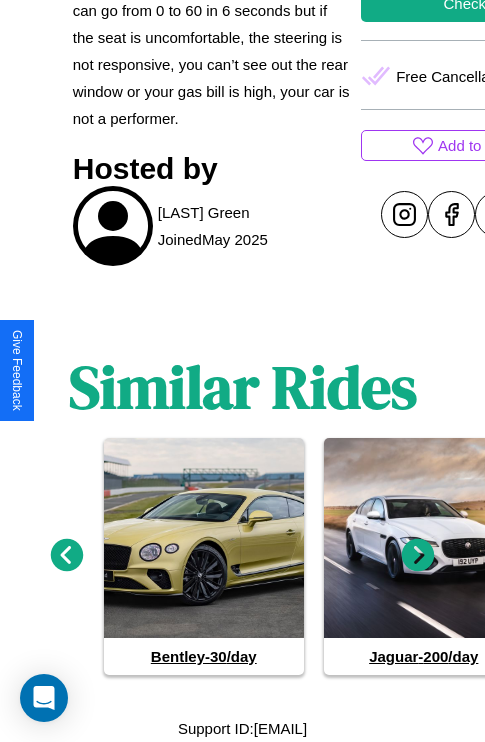 click 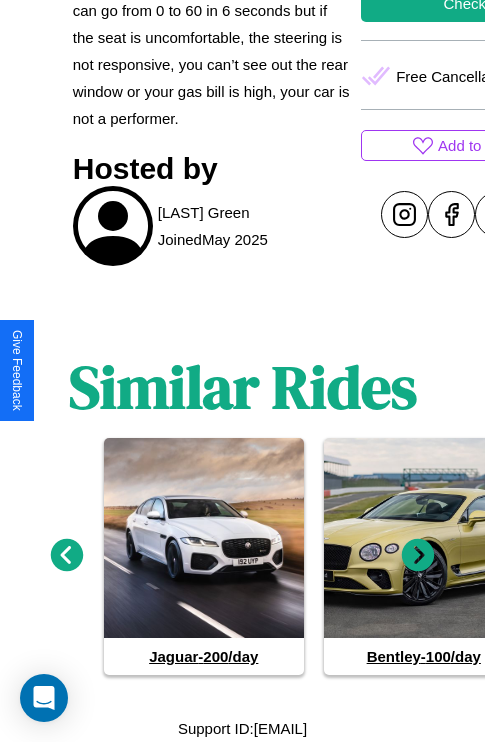 click 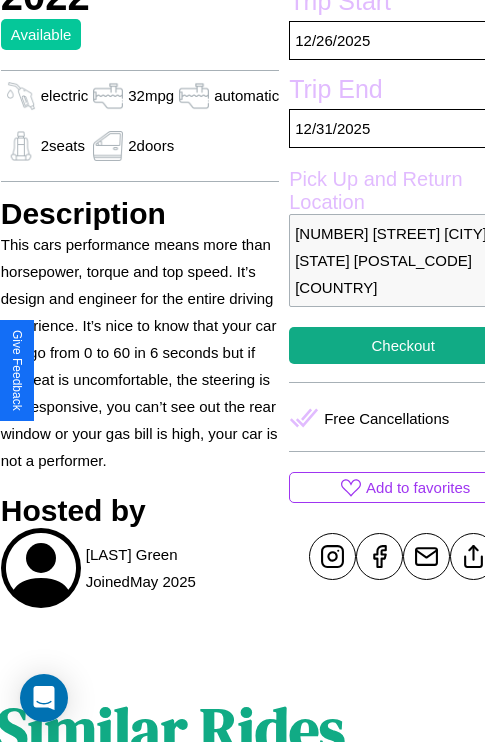 scroll, scrollTop: 441, scrollLeft: 96, axis: both 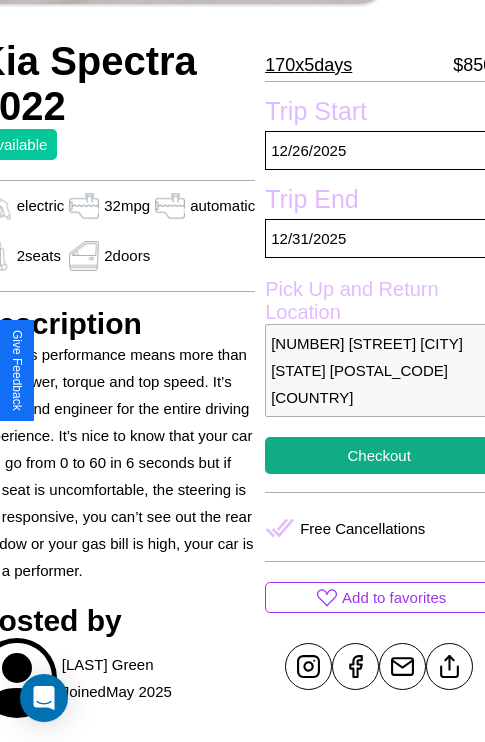 click on "5533 Spring Street  San Francisco California 77981 United States" at bounding box center [379, 370] 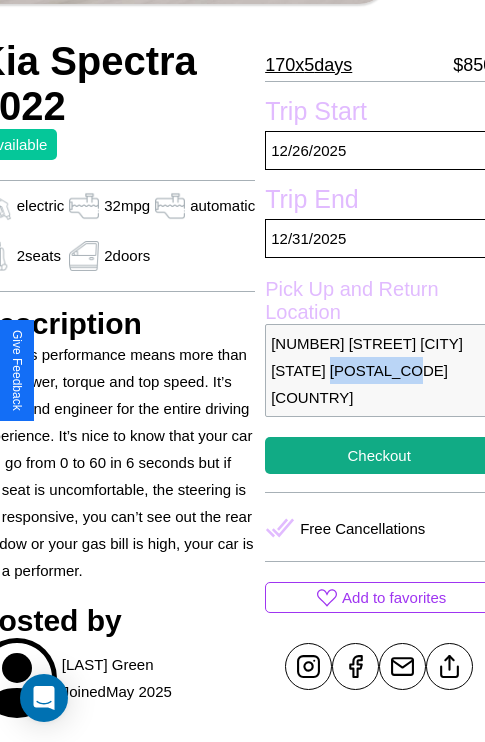 click on "5533 Spring Street  San Francisco California 77981 United States" at bounding box center [379, 370] 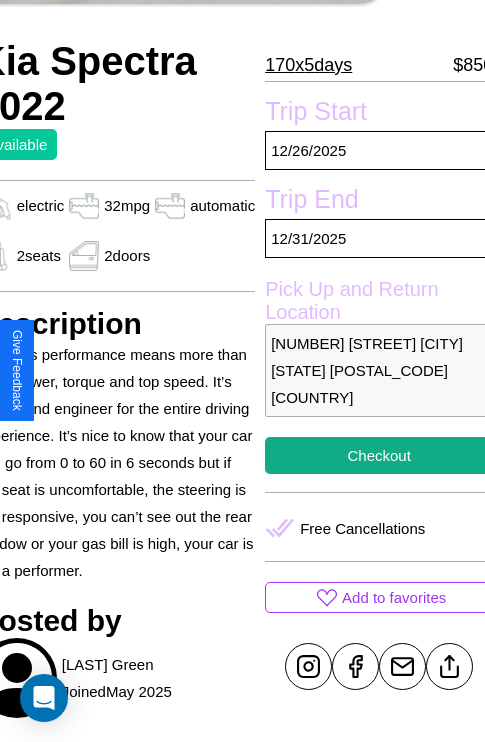 click on "5533 Spring Street  San Francisco California 77981 United States" at bounding box center [379, 370] 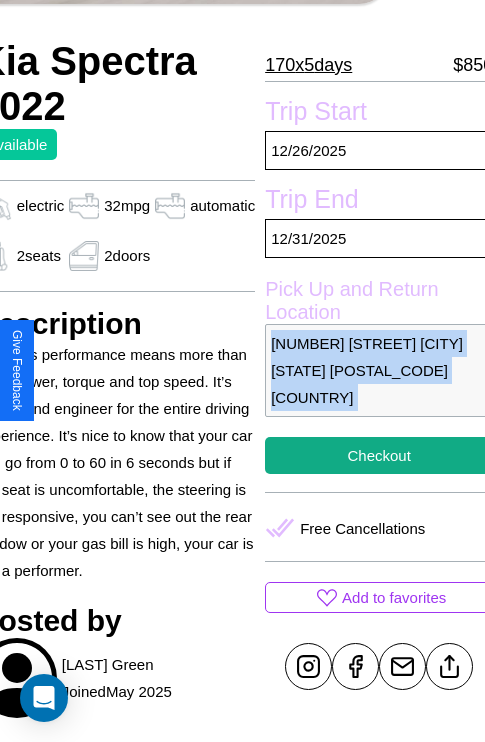 click on "5533 Spring Street  San Francisco California 77981 United States" at bounding box center (379, 370) 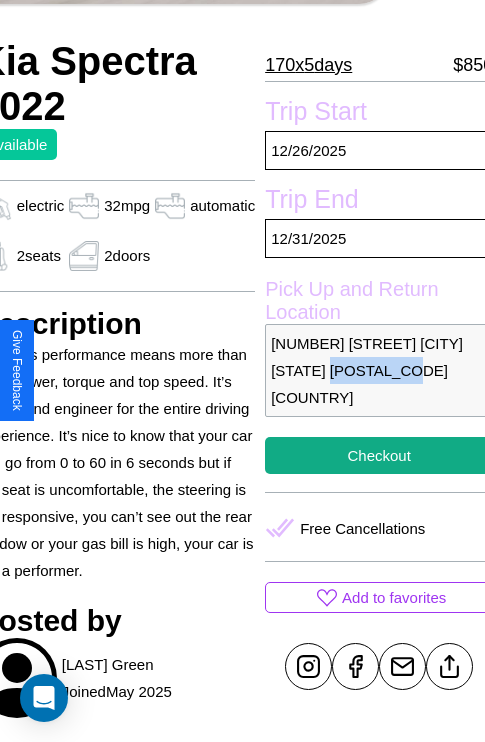 click on "5533 Spring Street  San Francisco California 77981 United States" at bounding box center (379, 370) 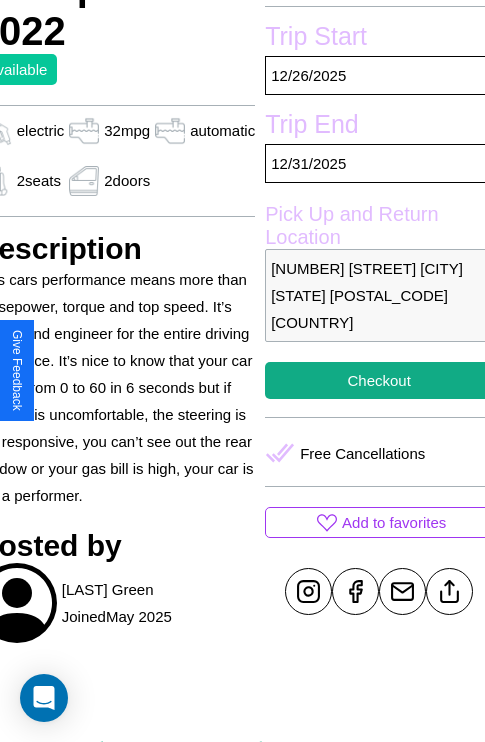 scroll, scrollTop: 526, scrollLeft: 96, axis: both 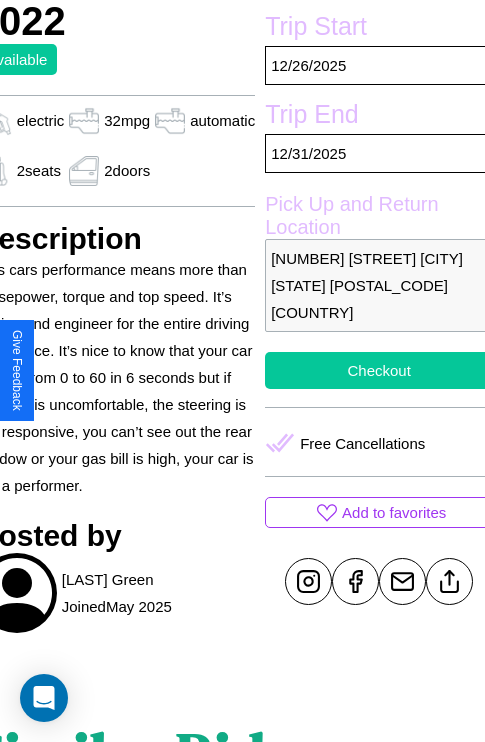 click on "Checkout" at bounding box center (379, 370) 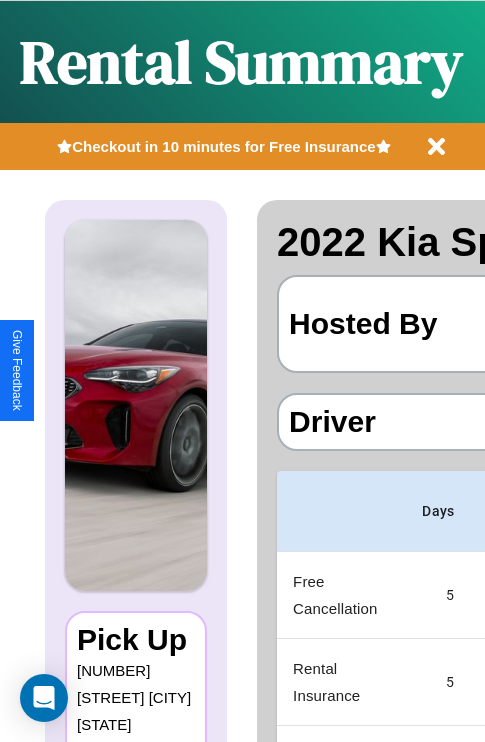 scroll, scrollTop: 0, scrollLeft: 383, axis: horizontal 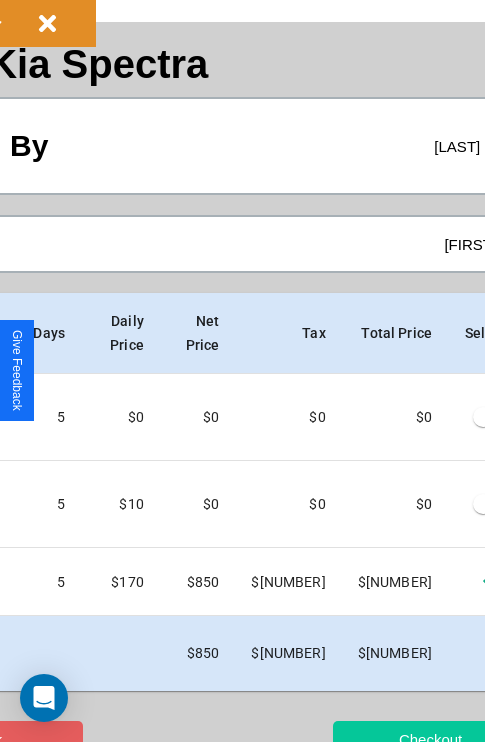 click on "Checkout" at bounding box center [430, 739] 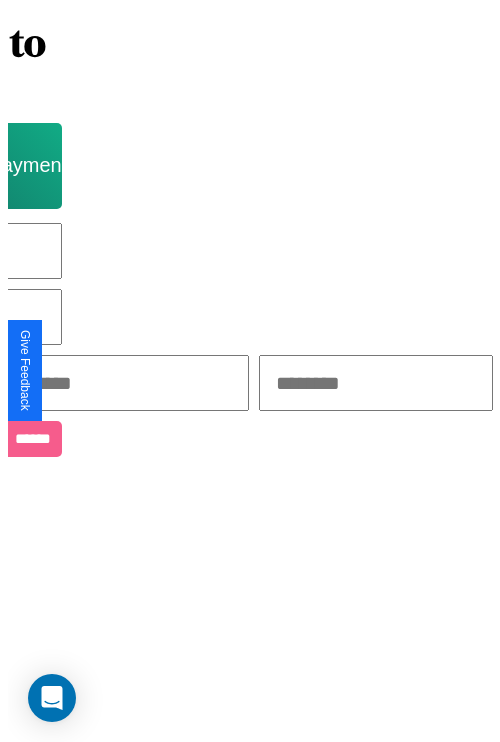 scroll, scrollTop: 0, scrollLeft: 0, axis: both 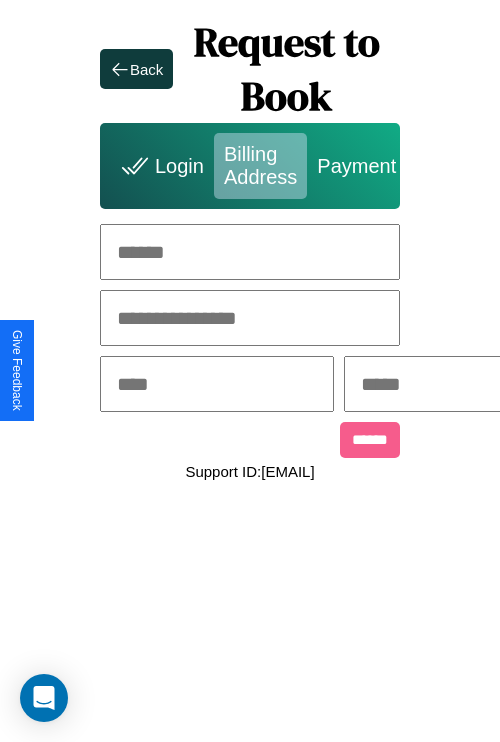 click at bounding box center [250, 252] 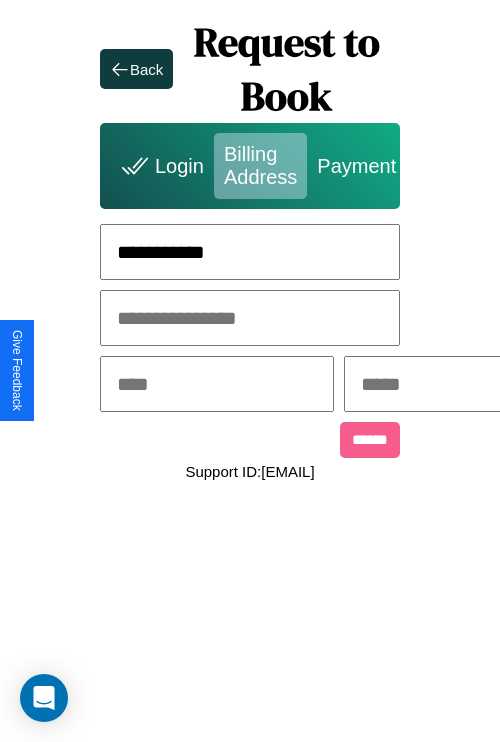 type on "**********" 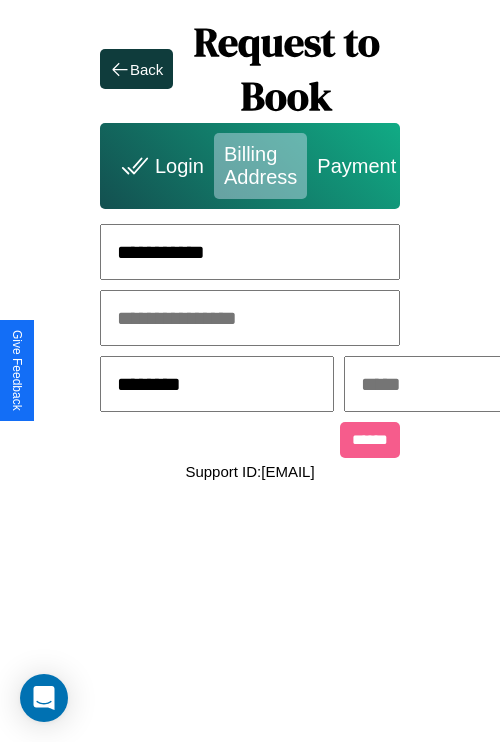 type on "********" 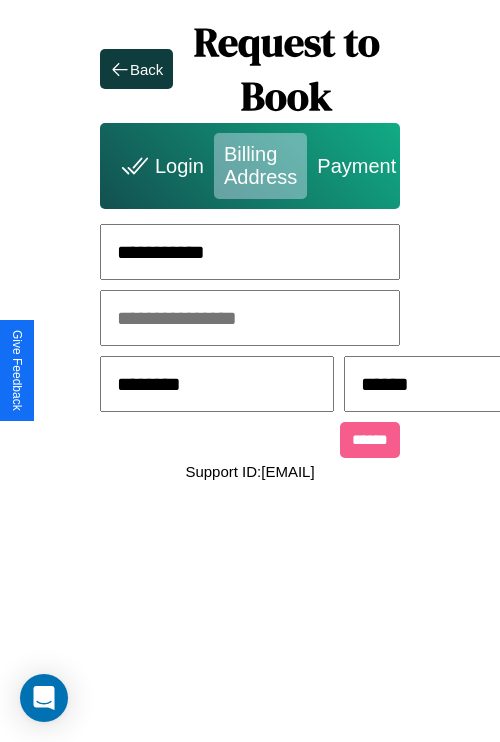 scroll, scrollTop: 0, scrollLeft: 517, axis: horizontal 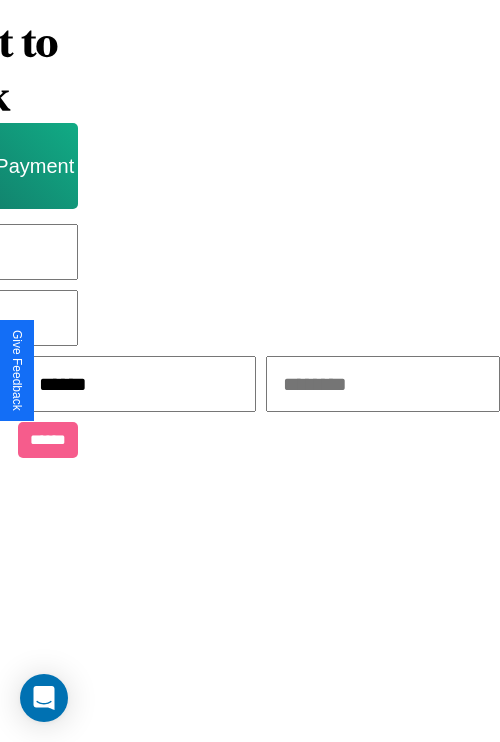 type on "******" 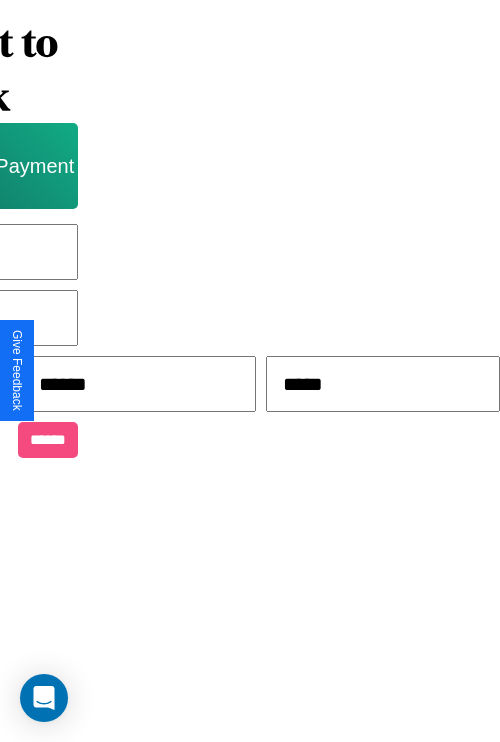 type on "*****" 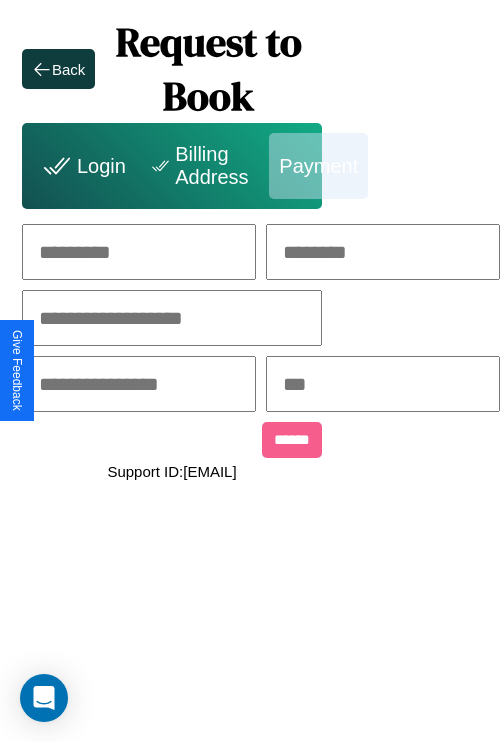 scroll, scrollTop: 0, scrollLeft: 208, axis: horizontal 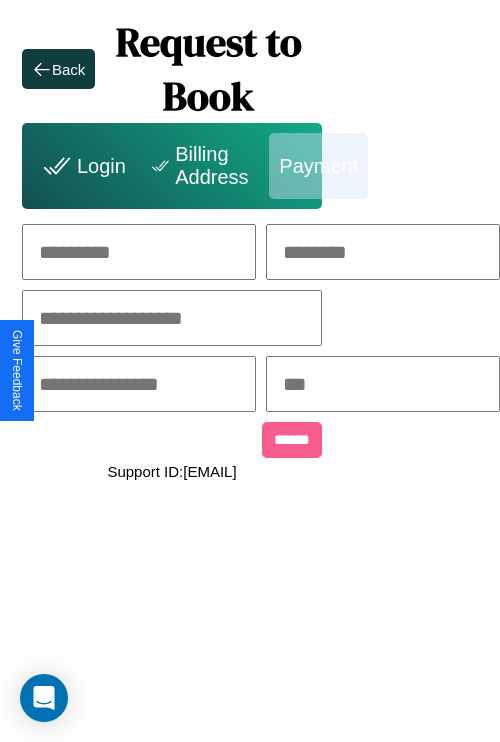 click at bounding box center [139, 252] 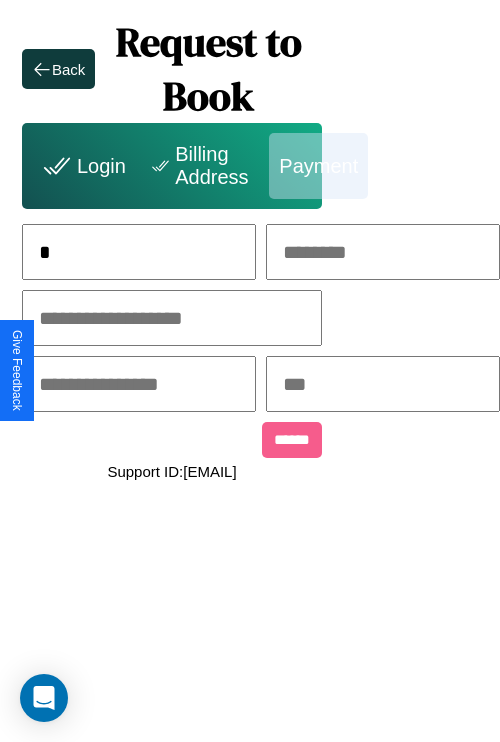 scroll, scrollTop: 0, scrollLeft: 130, axis: horizontal 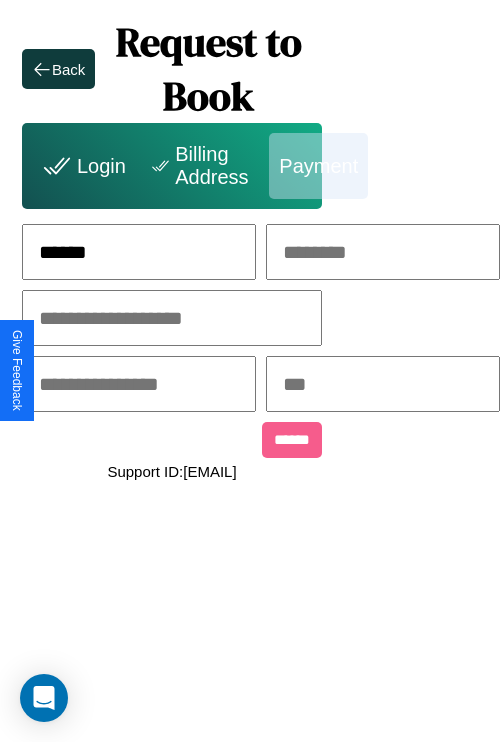 type on "******" 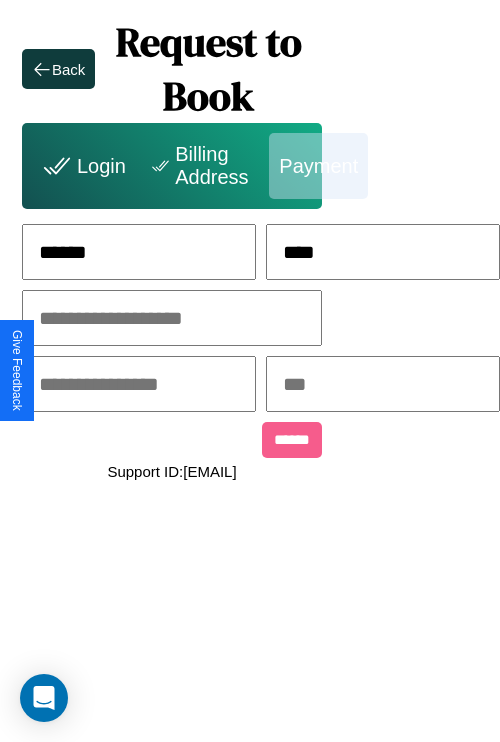type on "****" 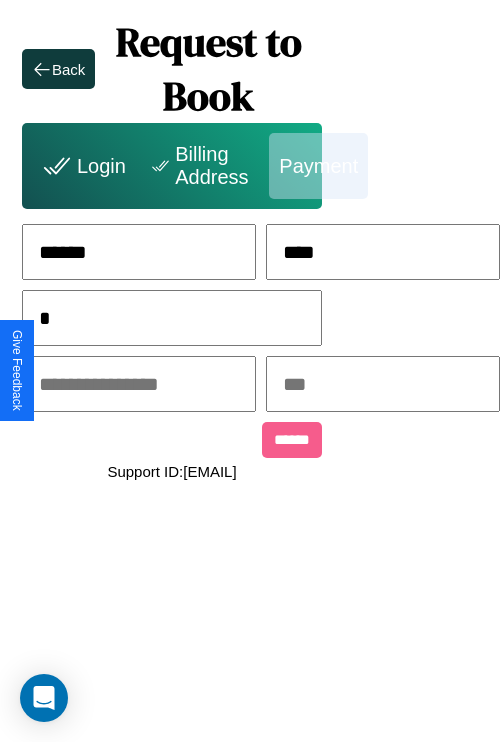 scroll, scrollTop: 0, scrollLeft: 128, axis: horizontal 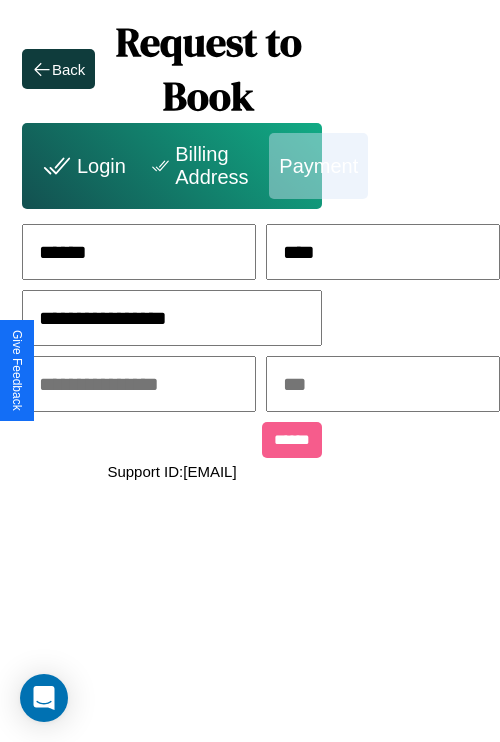 type on "**********" 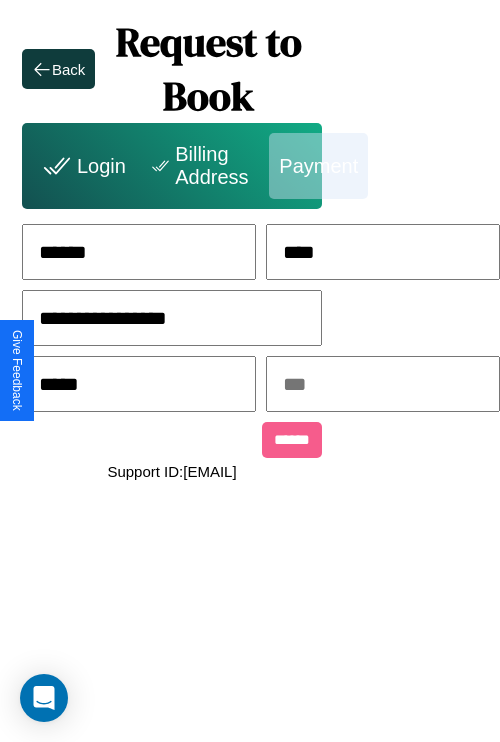 type on "*****" 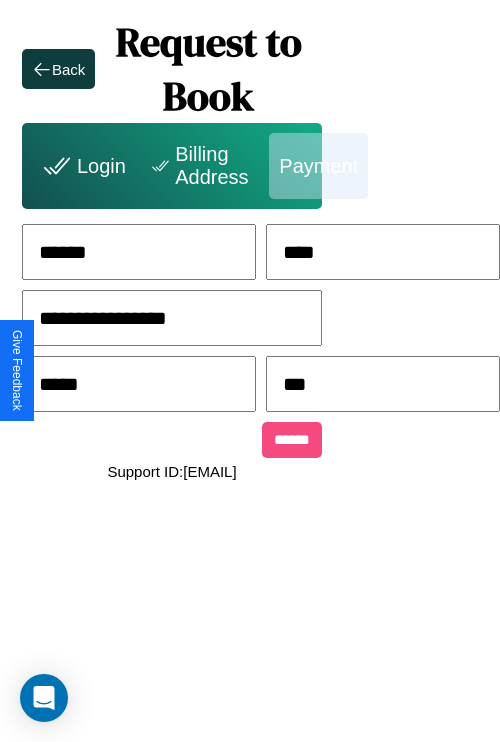 type on "***" 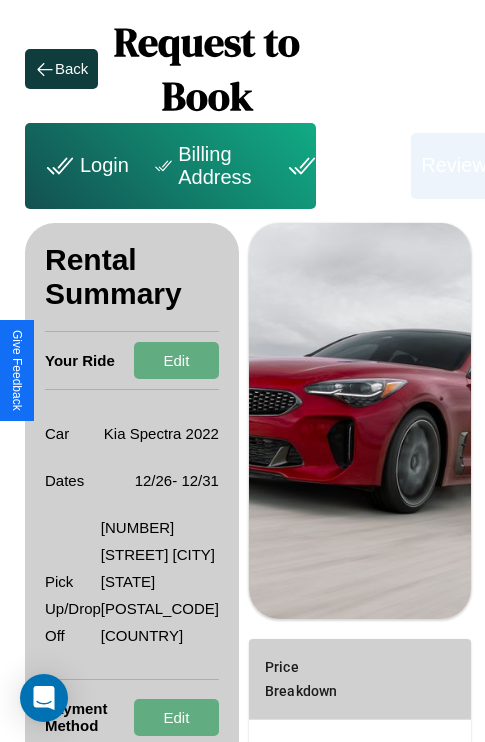 scroll, scrollTop: 328, scrollLeft: 72, axis: both 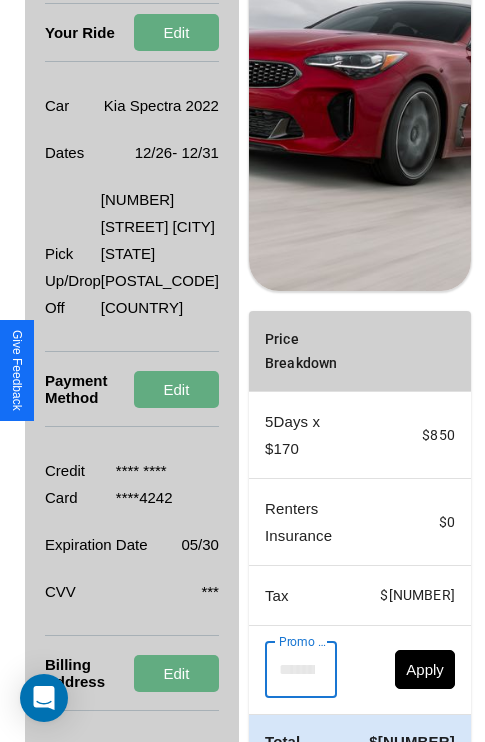 click on "Promo Code" at bounding box center (290, 670) 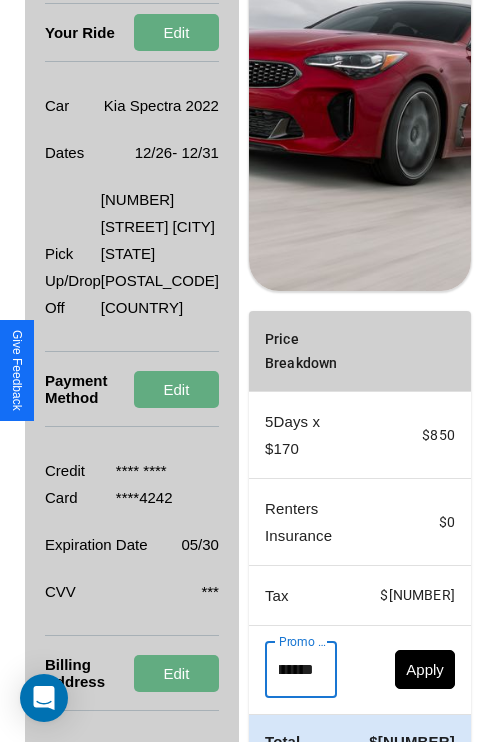 scroll, scrollTop: 0, scrollLeft: 71, axis: horizontal 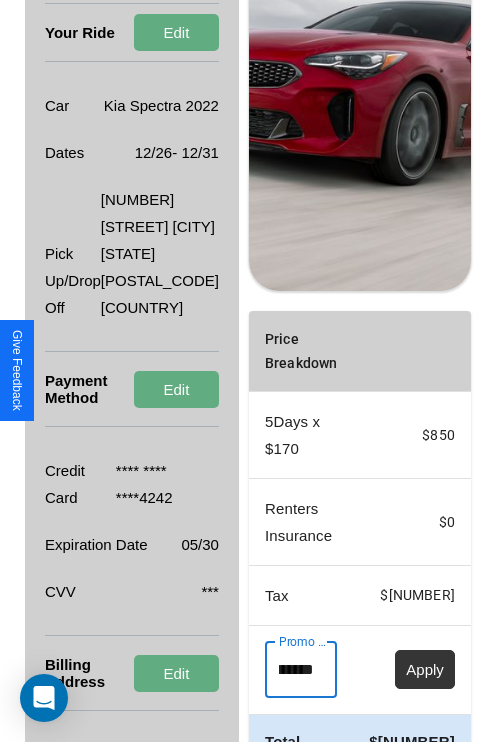 type on "**********" 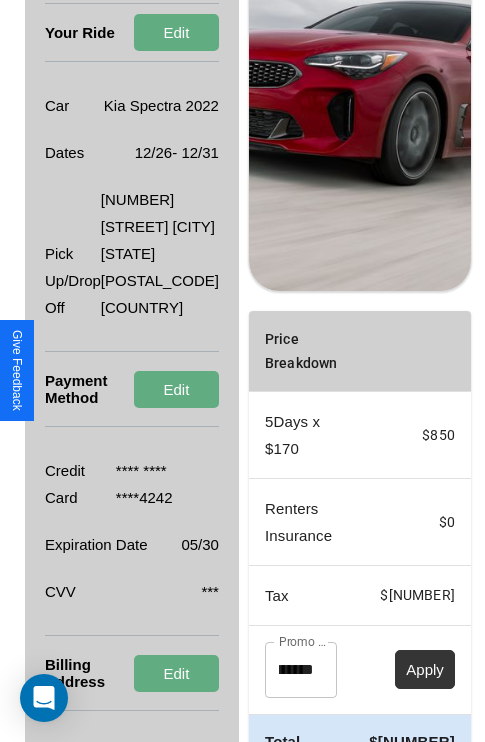 scroll, scrollTop: 0, scrollLeft: 0, axis: both 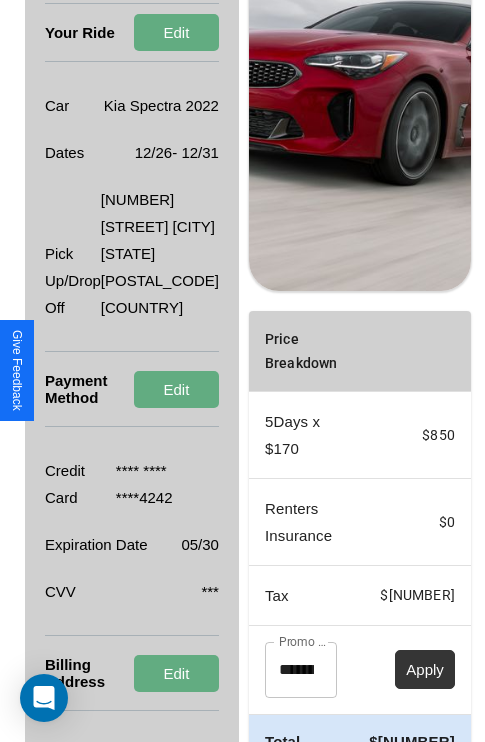 click on "Apply" at bounding box center (425, 669) 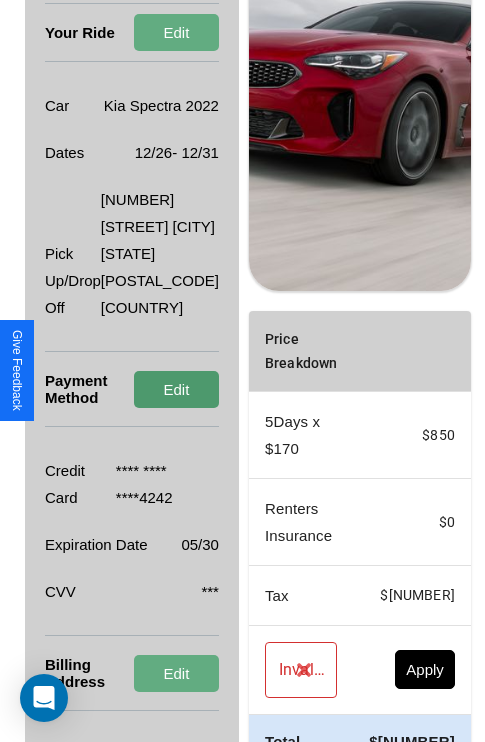 click on "Edit" at bounding box center (176, 389) 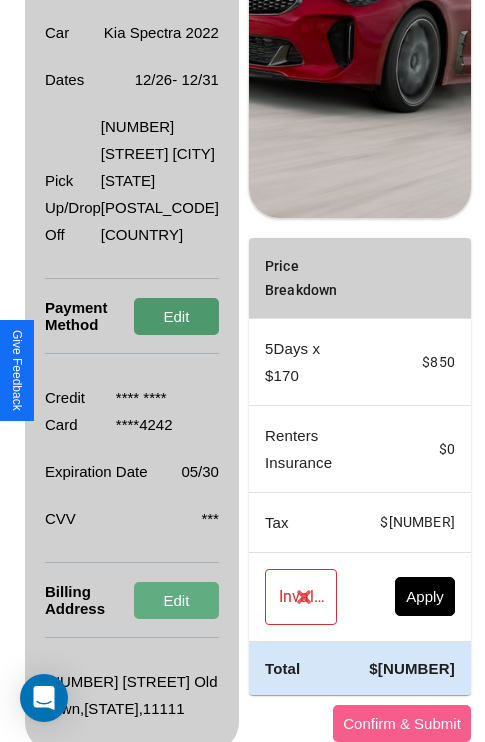 scroll, scrollTop: 482, scrollLeft: 72, axis: both 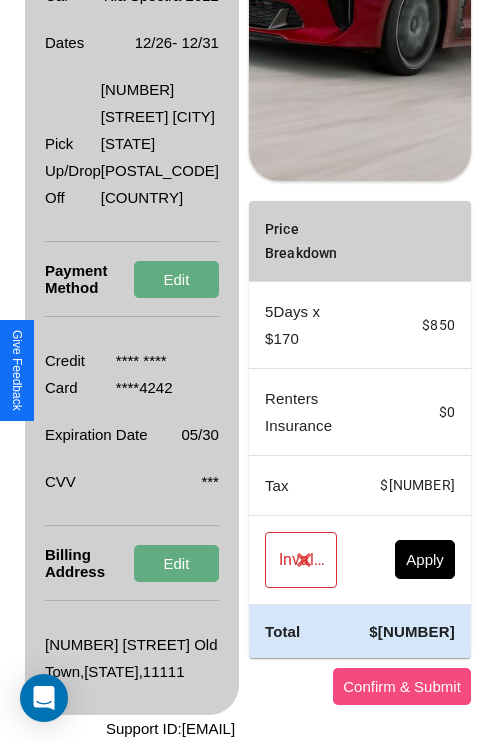 click on "Confirm & Submit" at bounding box center [402, 686] 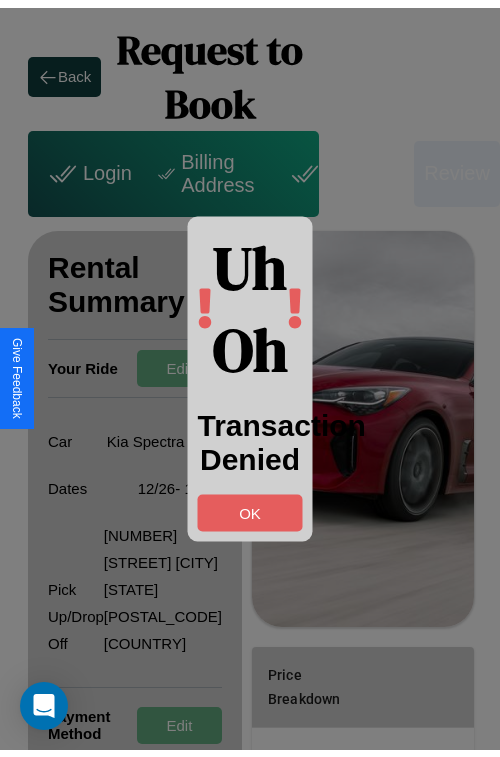 scroll, scrollTop: 0, scrollLeft: 69, axis: horizontal 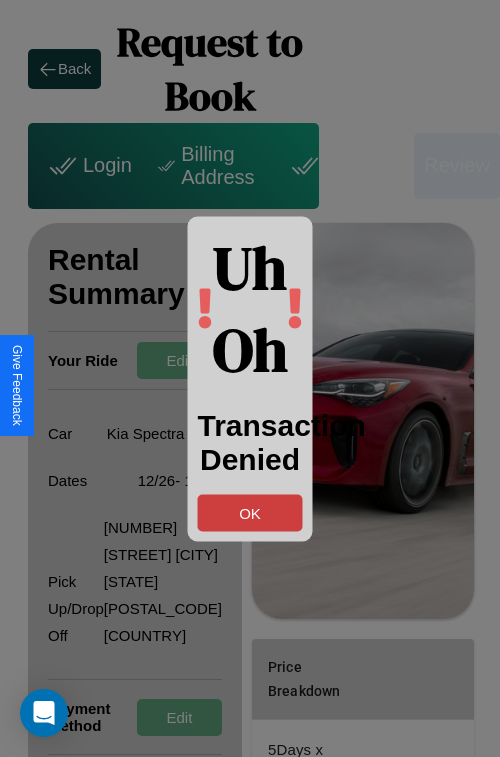 click on "OK" at bounding box center (250, 512) 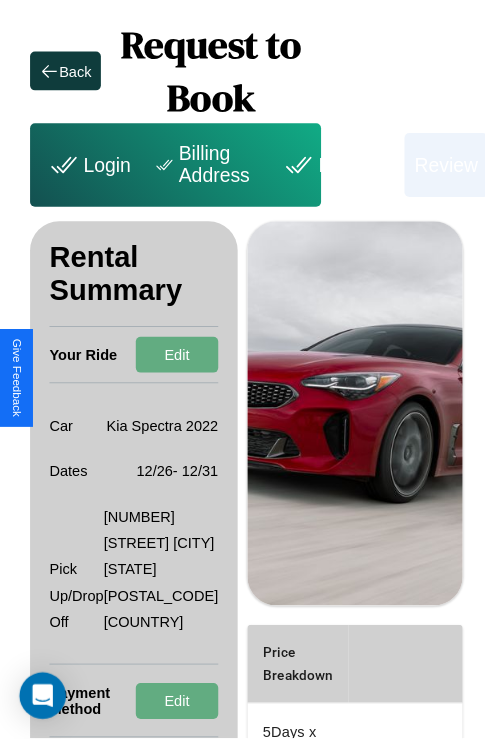 scroll, scrollTop: 322, scrollLeft: 69, axis: both 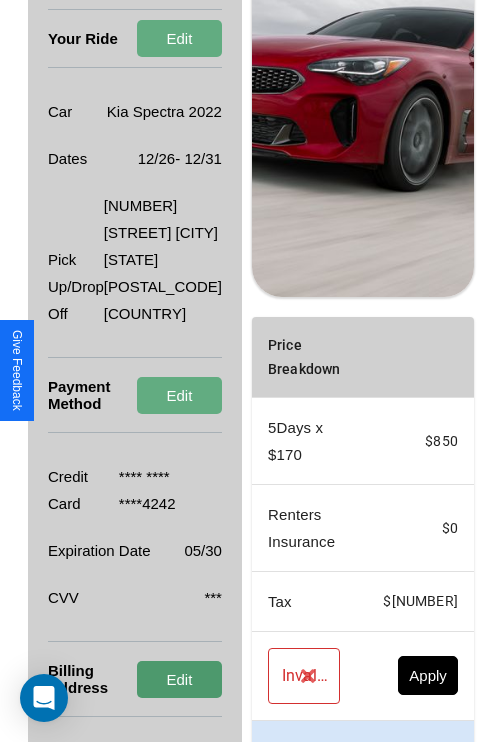 click on "Edit" at bounding box center [179, 679] 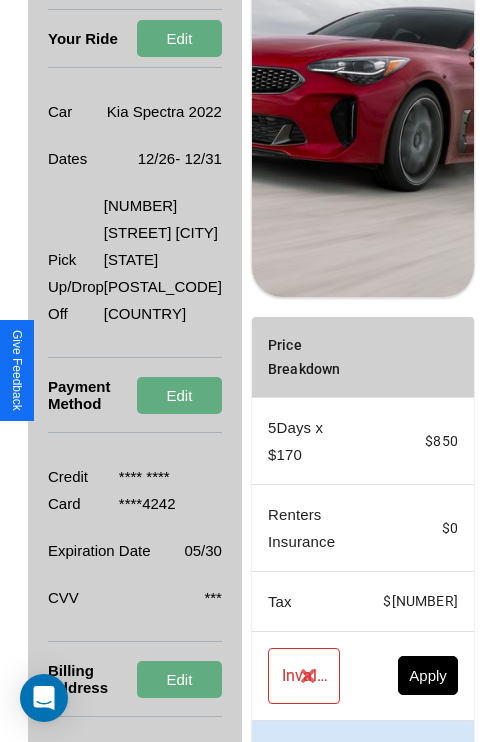 scroll, scrollTop: 0, scrollLeft: 69, axis: horizontal 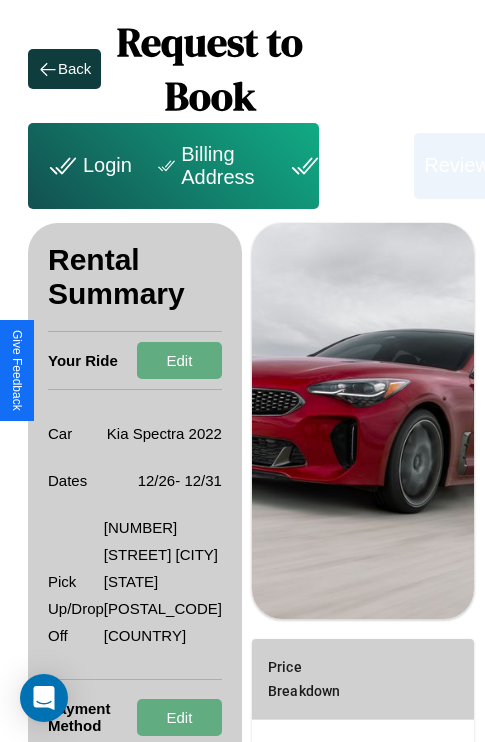 click on "Billing Address" at bounding box center (208, 166) 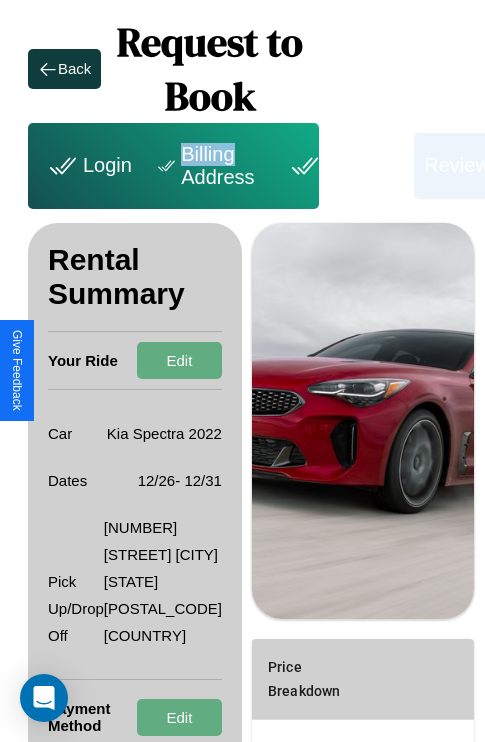click on "Billing Address" at bounding box center (208, 166) 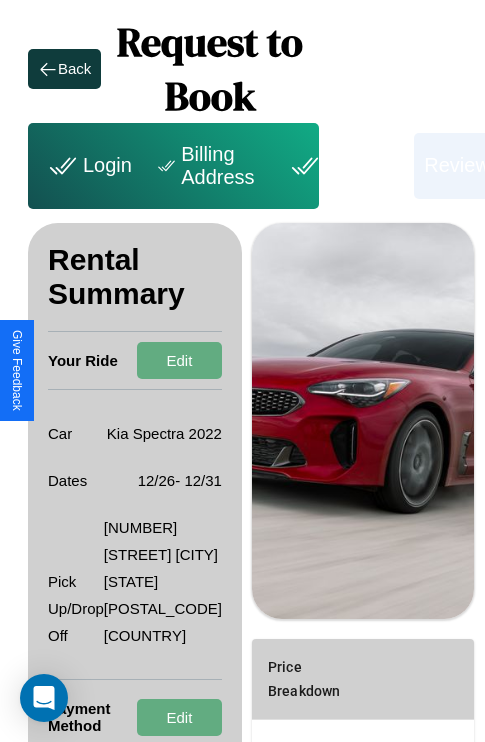 click on "Billing Address" at bounding box center [208, 166] 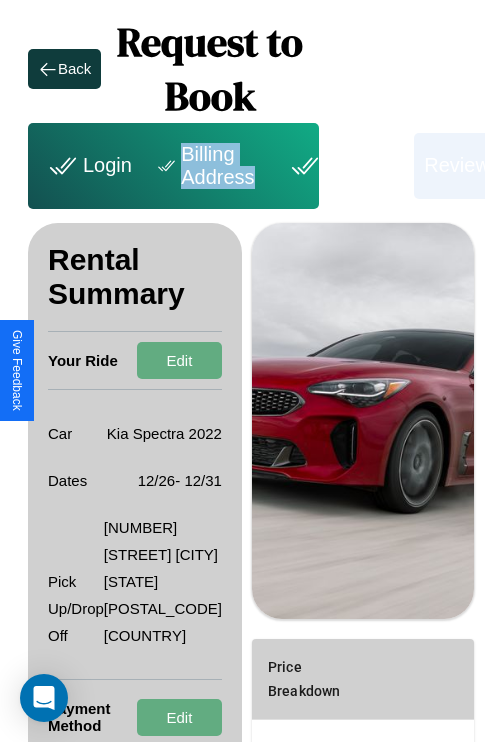 click on "Billing Address" at bounding box center [208, 166] 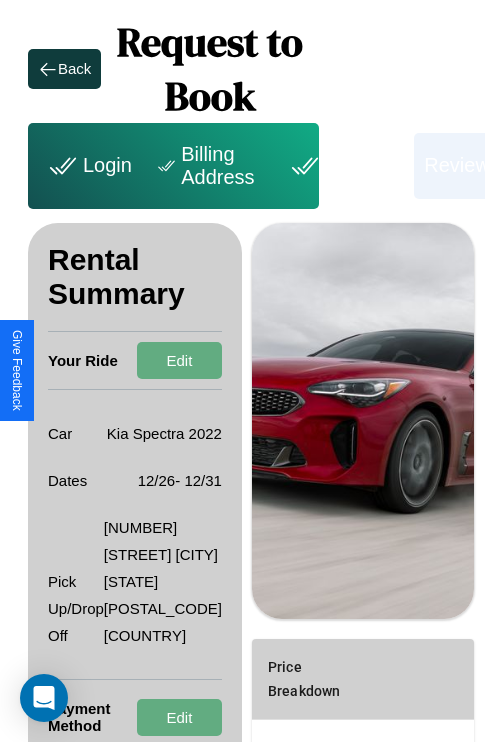 click on "Billing Address" at bounding box center (208, 166) 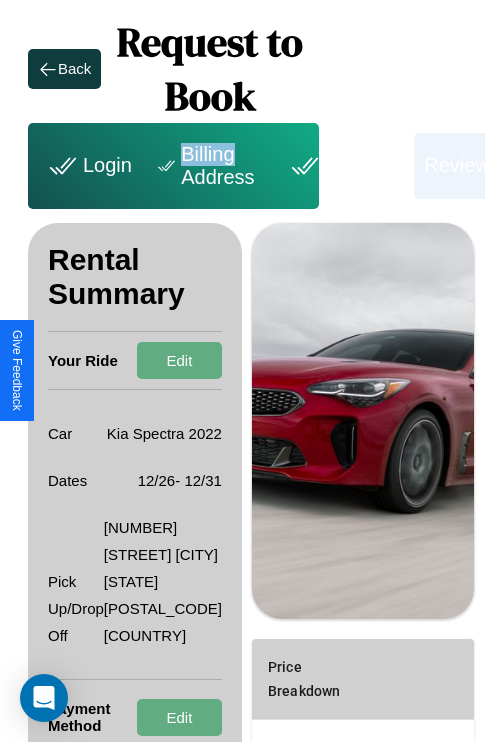 click on "Billing Address" at bounding box center (208, 166) 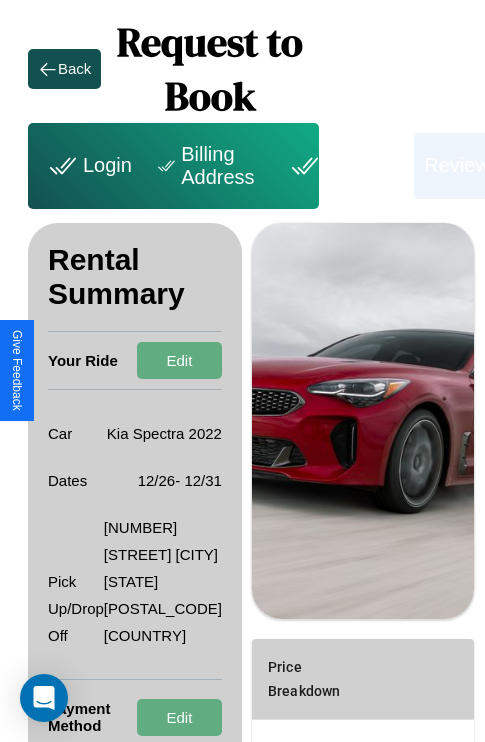 click on "Back" at bounding box center (74, 68) 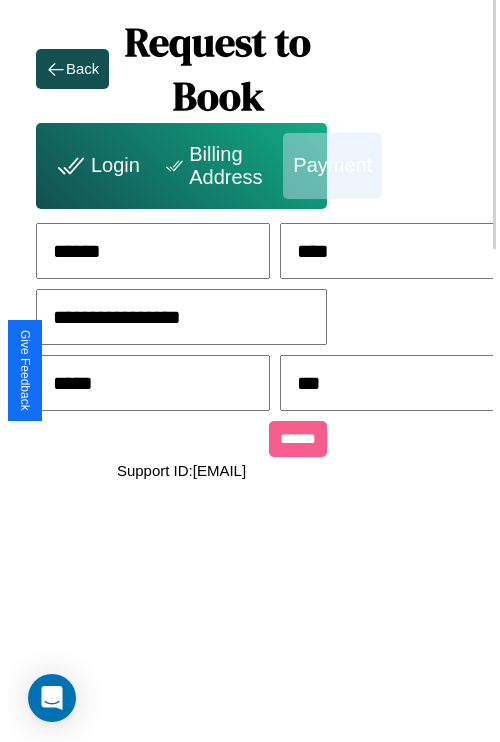 scroll, scrollTop: 0, scrollLeft: 128, axis: horizontal 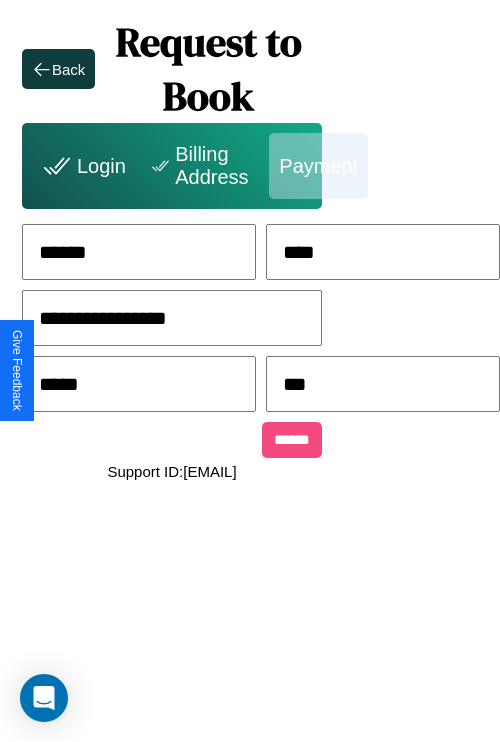 click on "******" at bounding box center [292, 440] 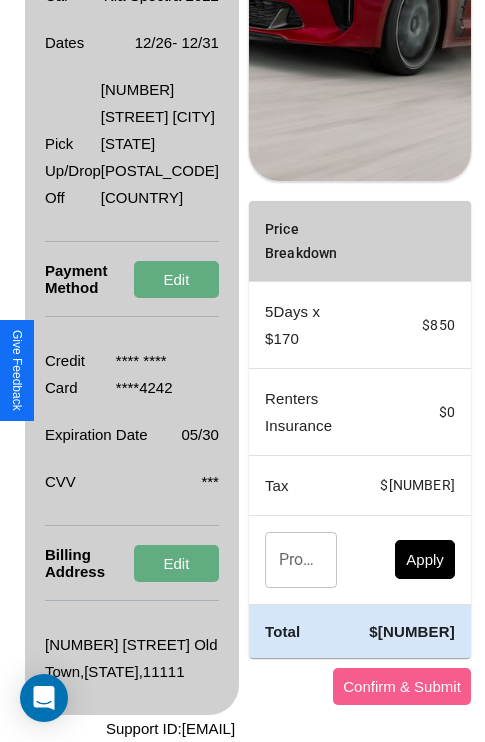 scroll, scrollTop: 482, scrollLeft: 72, axis: both 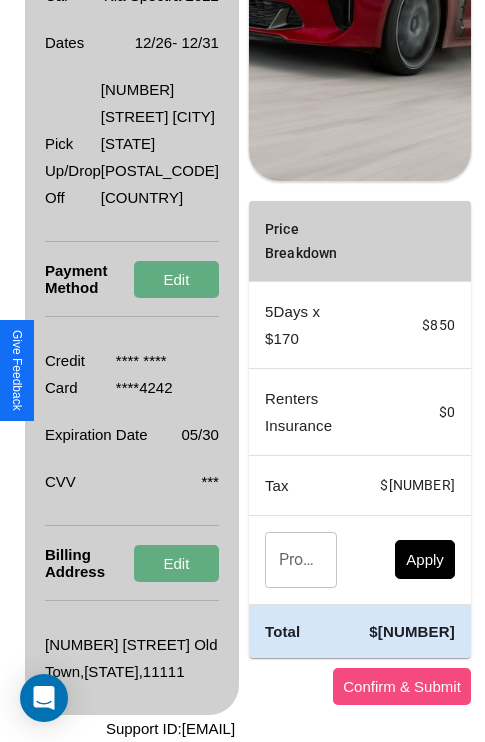 click on "Confirm & Submit" at bounding box center (402, 686) 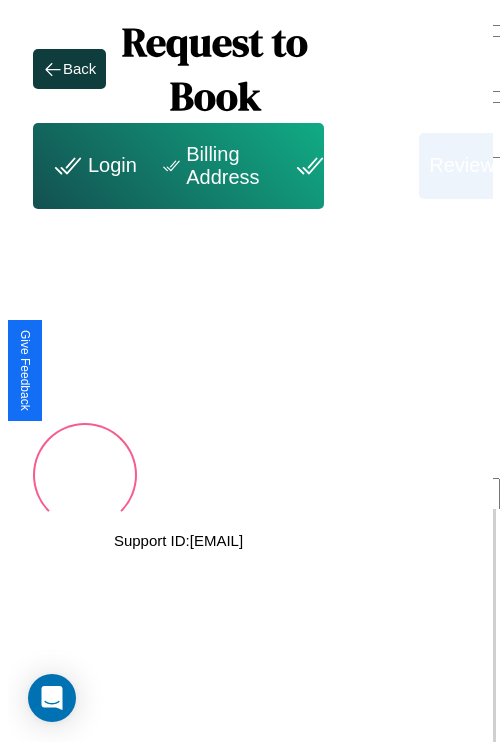 scroll, scrollTop: 0, scrollLeft: 72, axis: horizontal 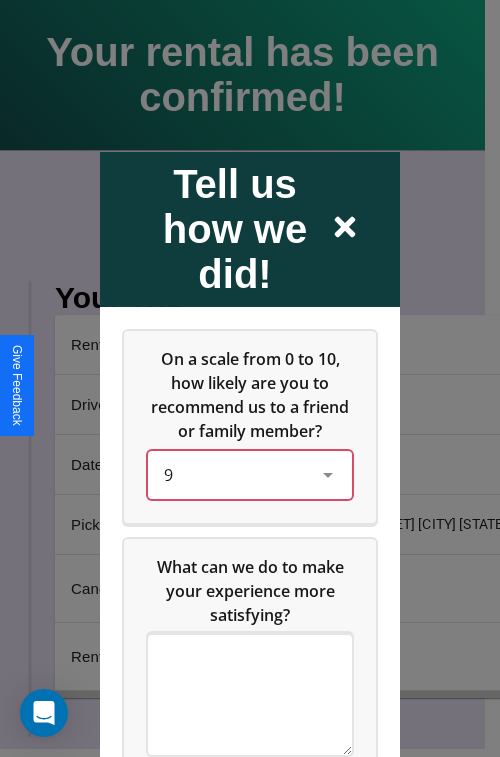 click on "9" at bounding box center [234, 474] 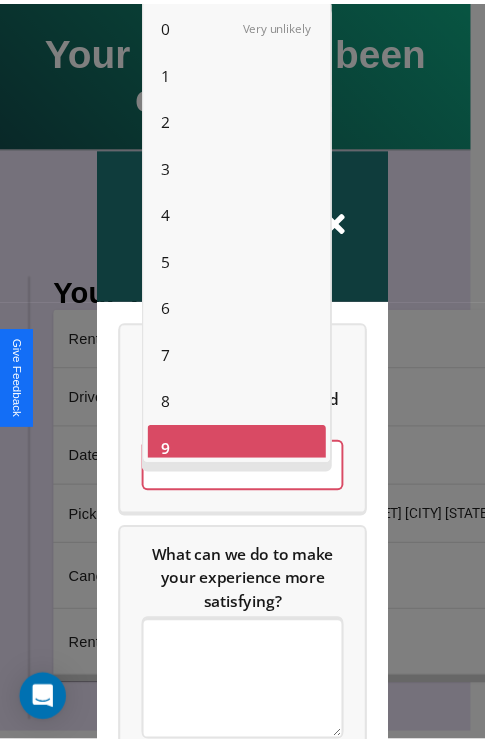 scroll, scrollTop: 14, scrollLeft: 0, axis: vertical 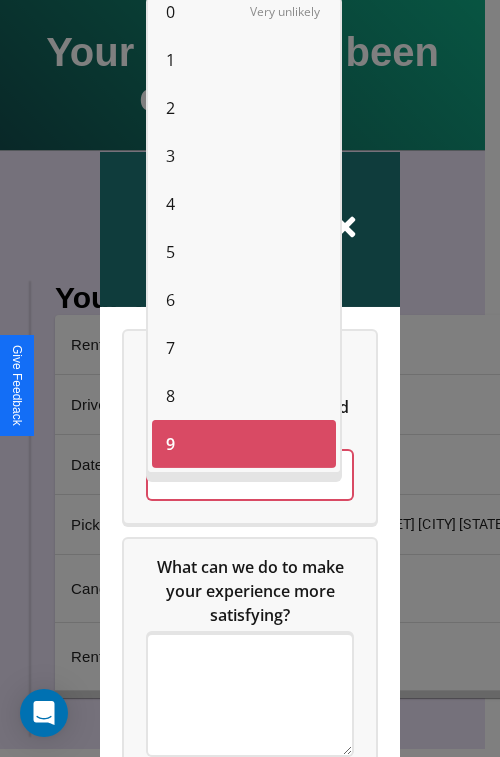 click on "8" at bounding box center [170, 396] 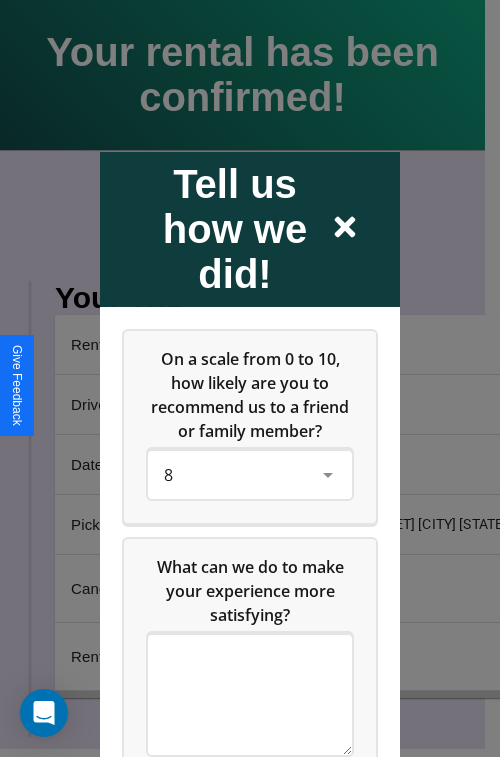 click 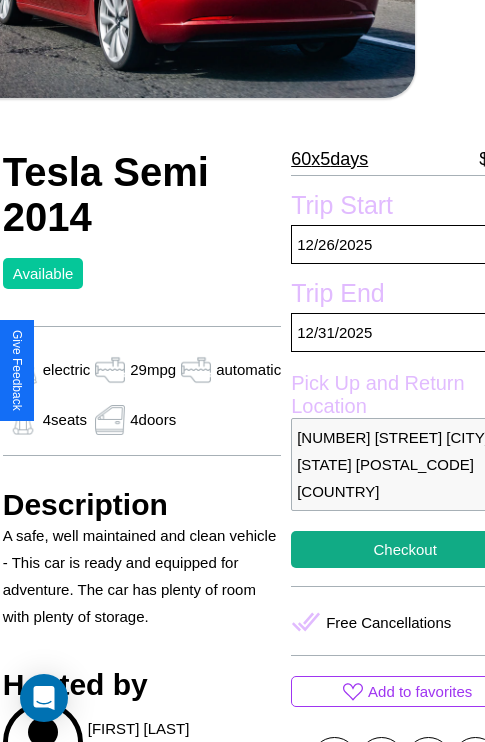 scroll, scrollTop: 350, scrollLeft: 96, axis: both 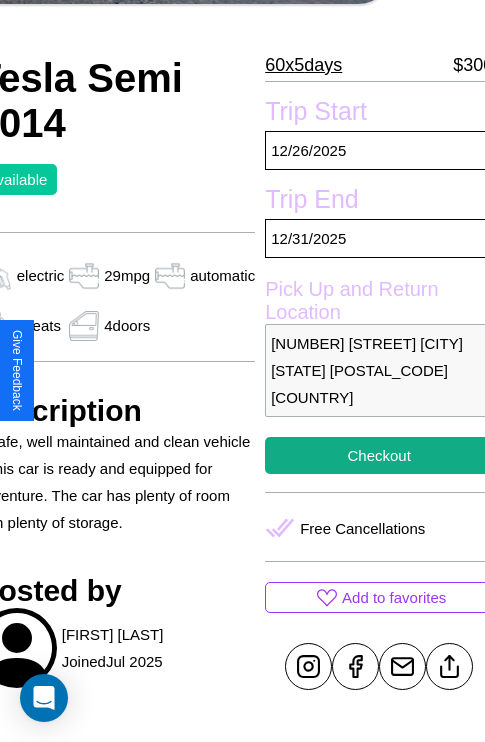 click on "[NUMBER] [STREET]  [CITY] [STATE] [POSTAL_CODE] [COUNTRY]" at bounding box center [379, 370] 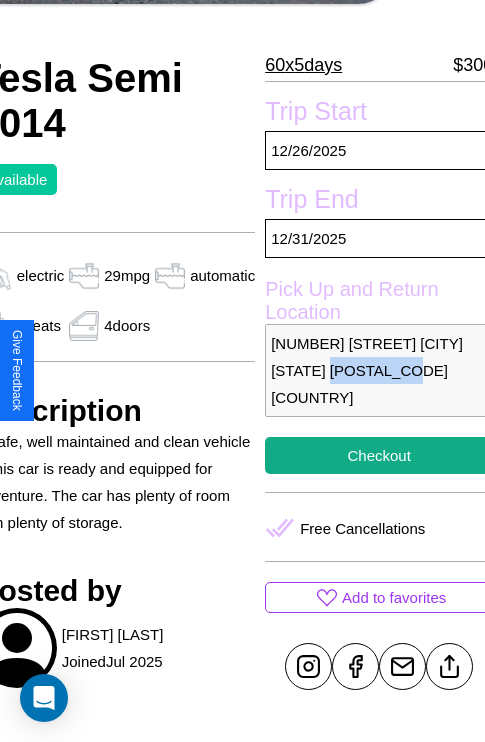 click on "[NUMBER] [STREET]  [CITY] [STATE] [POSTAL_CODE] [COUNTRY]" at bounding box center (379, 370) 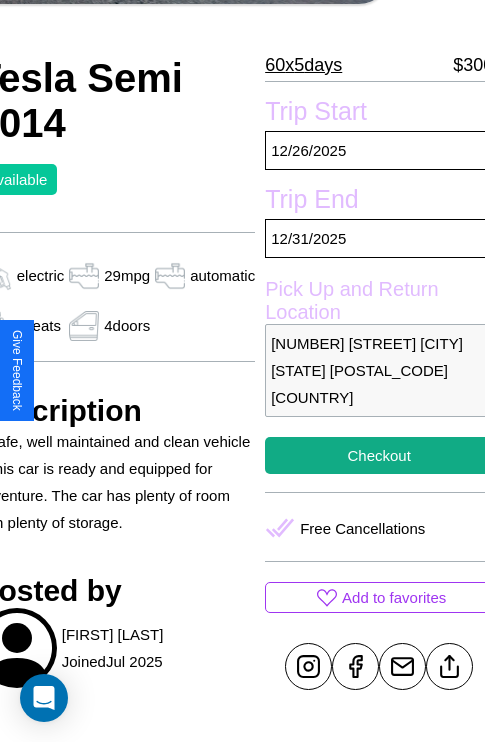 click on "[NUMBER] [STREET]  [CITY] [STATE] [POSTAL_CODE] [COUNTRY]" at bounding box center (379, 370) 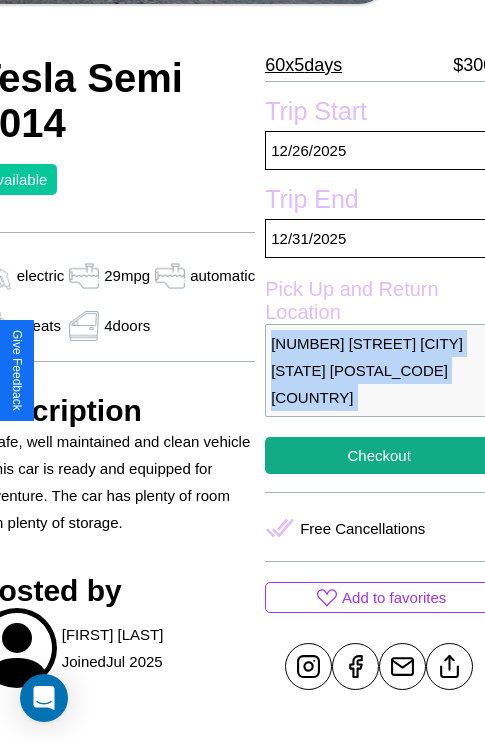 click on "[NUMBER] [STREET]  [CITY] [STATE] [POSTAL_CODE] [COUNTRY]" at bounding box center [379, 370] 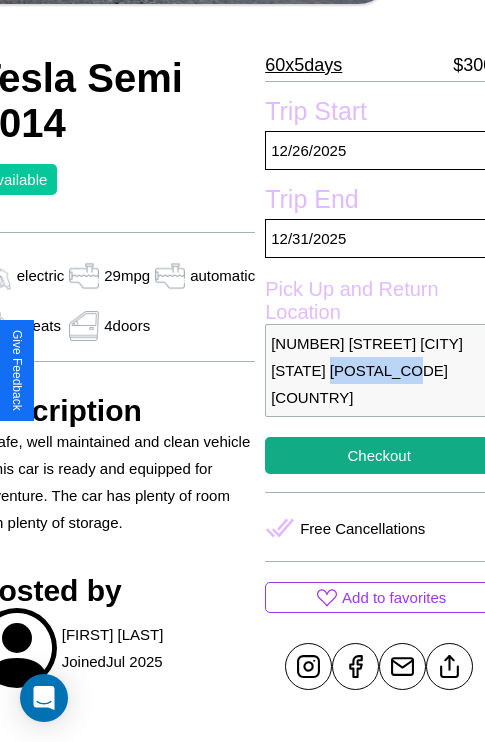 click on "[NUMBER] [STREET]  [CITY] [STATE] [POSTAL_CODE] [COUNTRY]" at bounding box center [379, 370] 